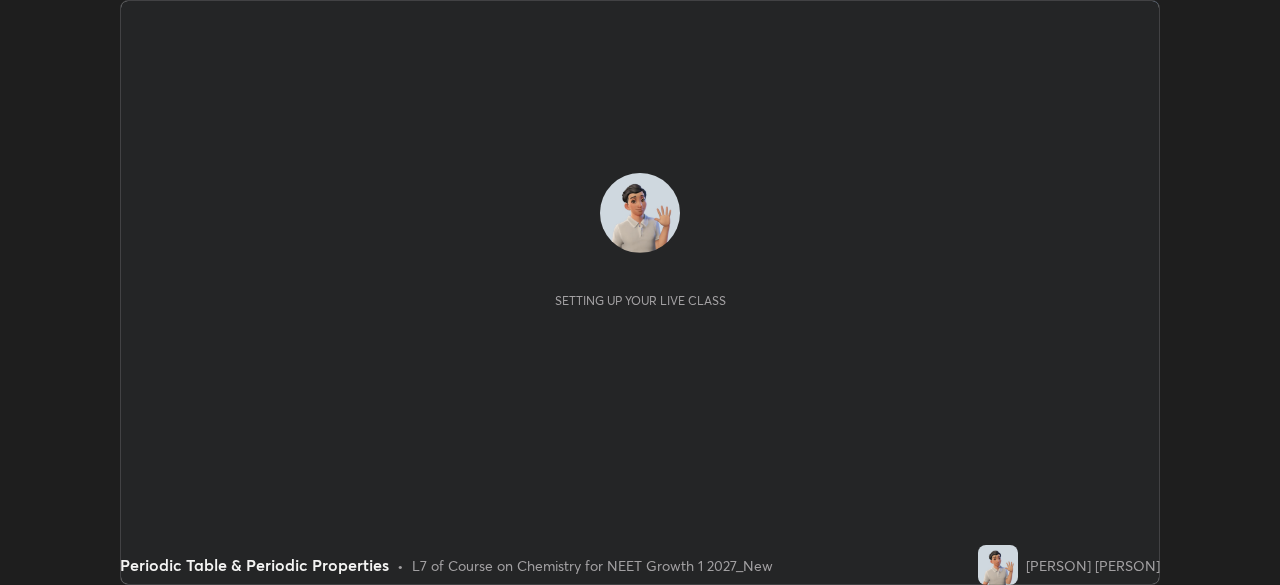 scroll, scrollTop: 0, scrollLeft: 0, axis: both 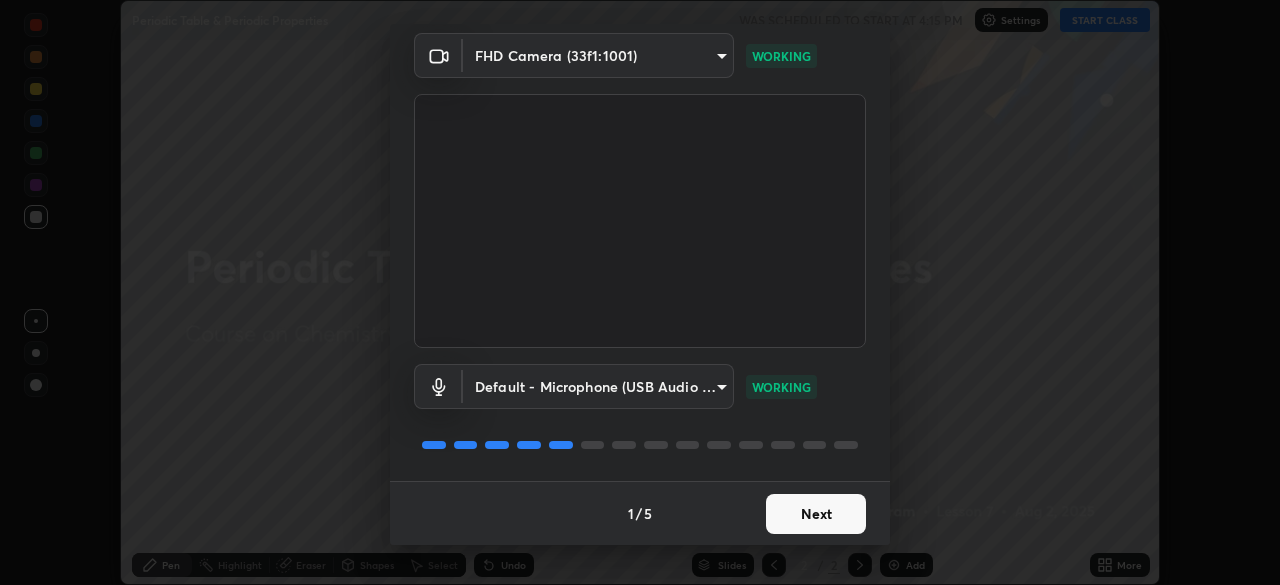 click on "Next" at bounding box center (816, 514) 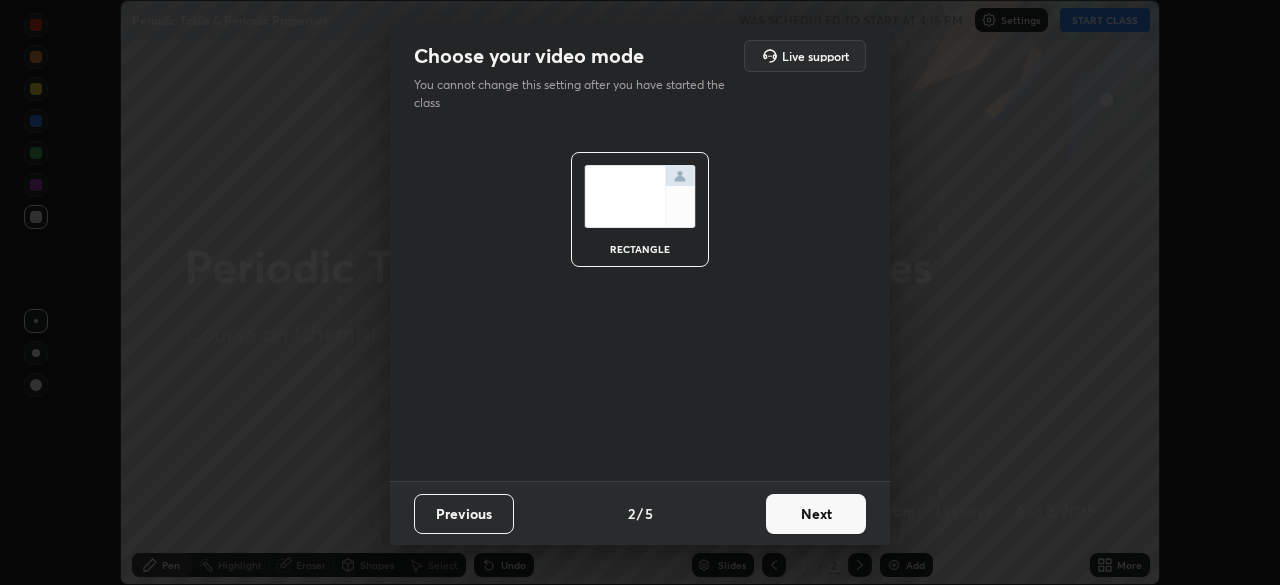 scroll, scrollTop: 0, scrollLeft: 0, axis: both 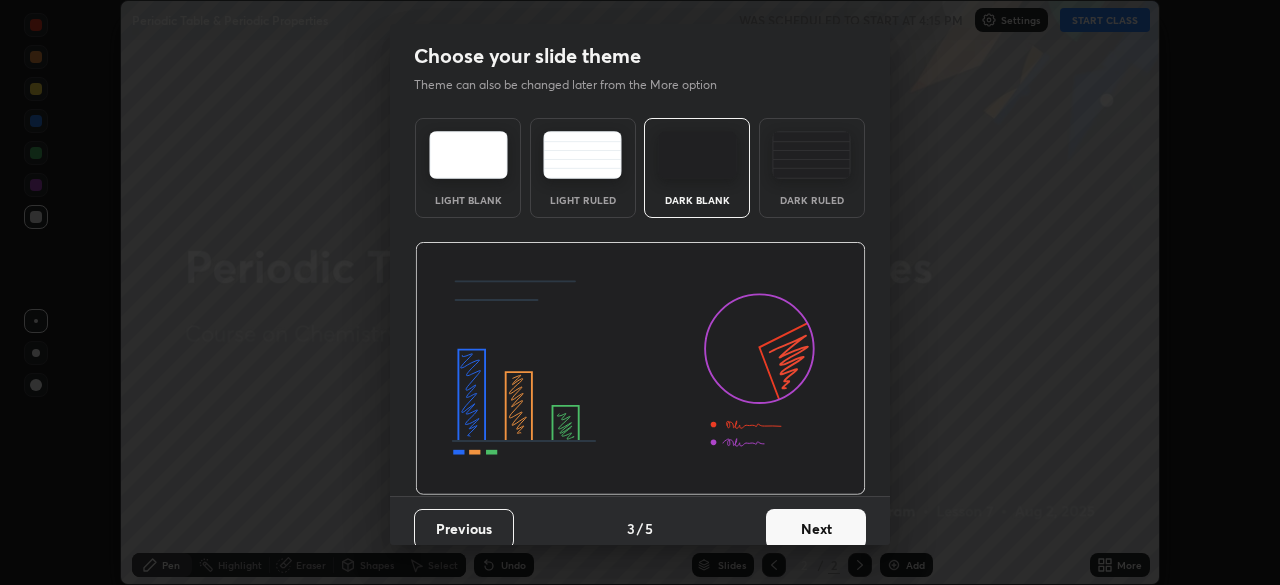 click on "Next" at bounding box center (816, 529) 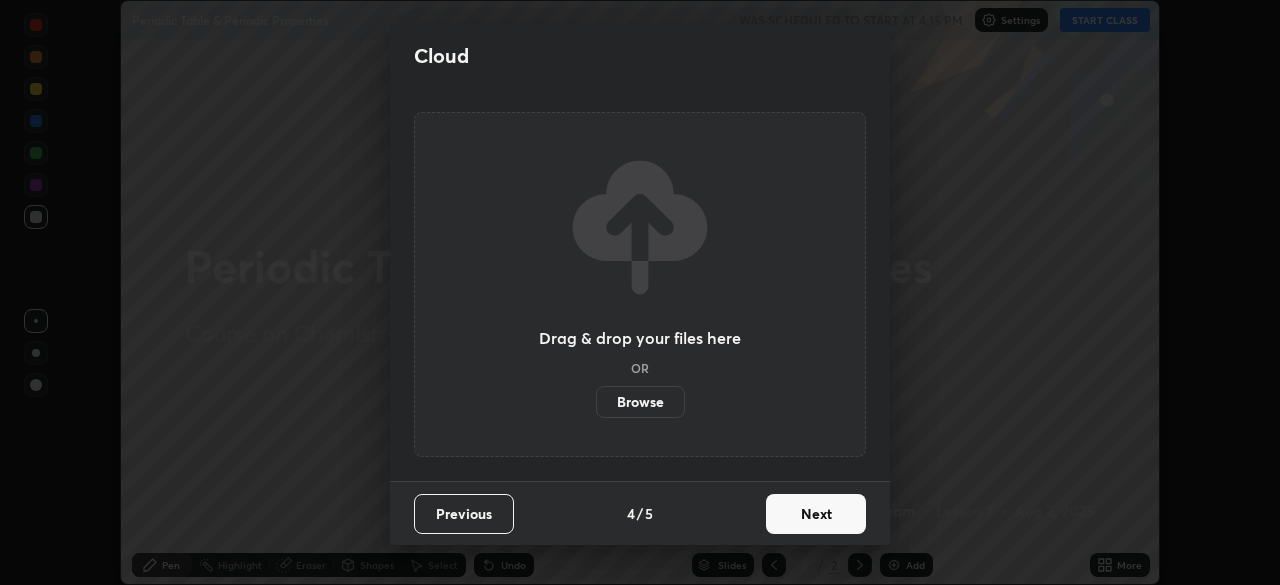 click on "Next" at bounding box center (816, 514) 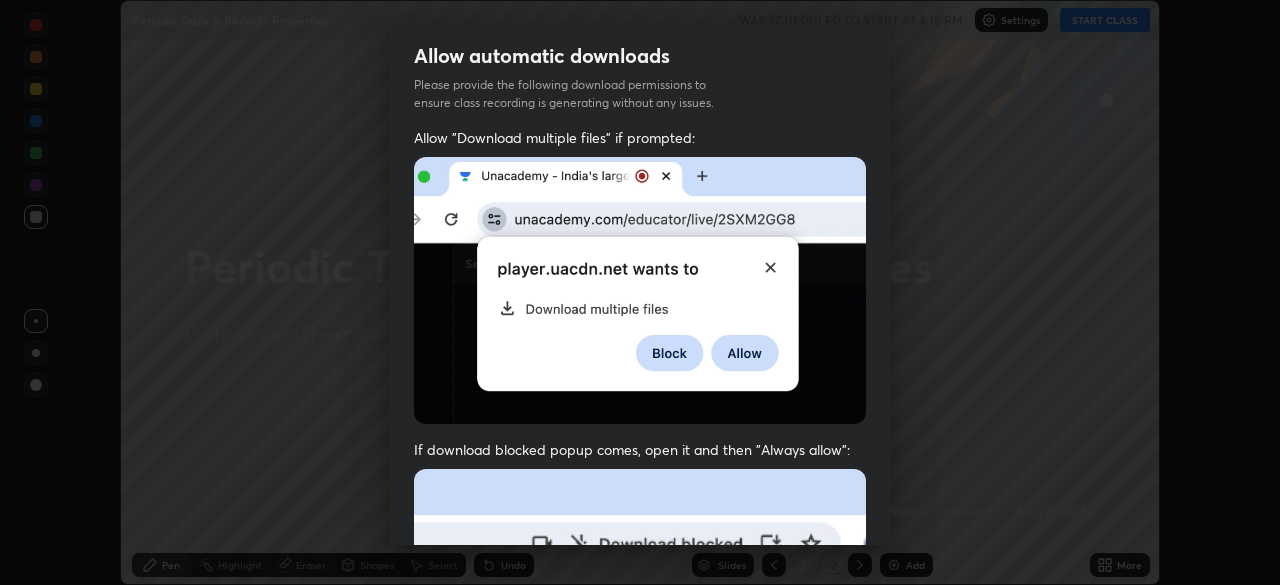 click at bounding box center (640, 687) 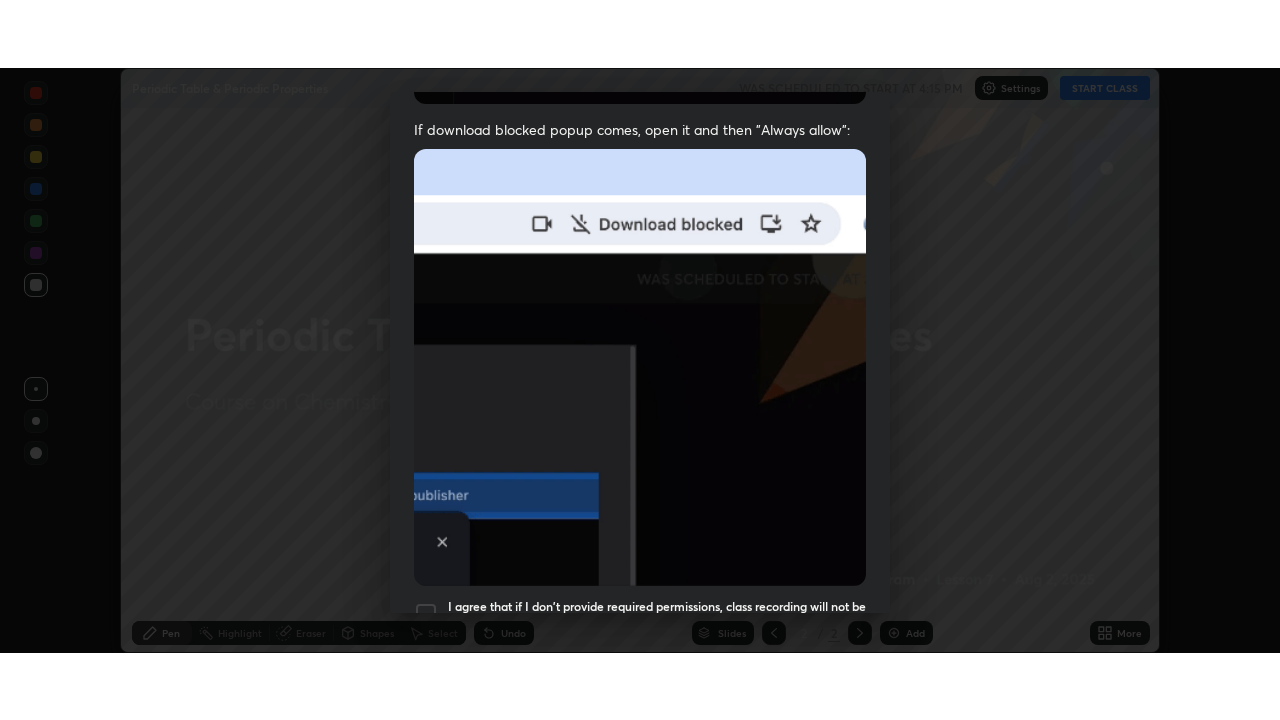 scroll, scrollTop: 479, scrollLeft: 0, axis: vertical 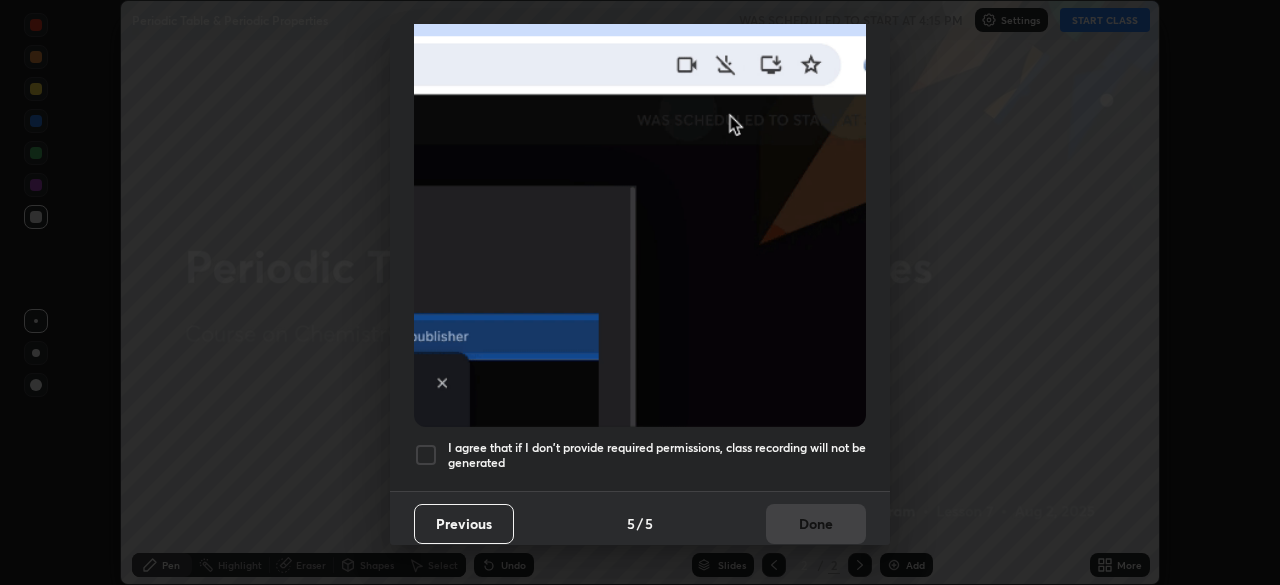 click on "I agree that if I don't provide required permissions, class recording will not be generated" at bounding box center [657, 455] 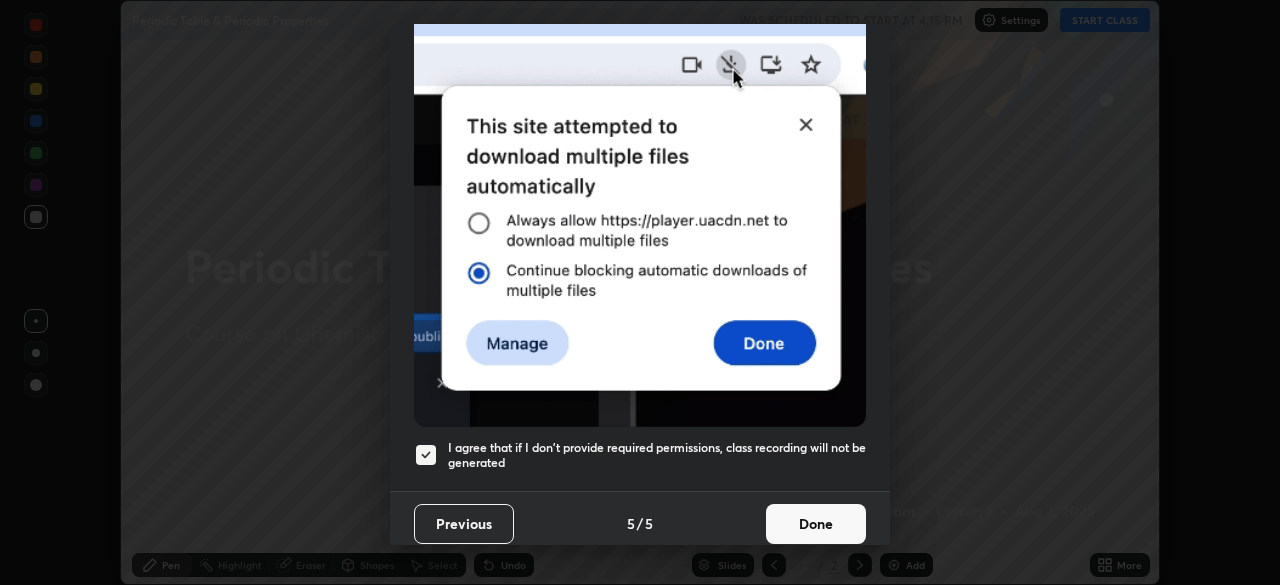 click on "Done" at bounding box center [816, 524] 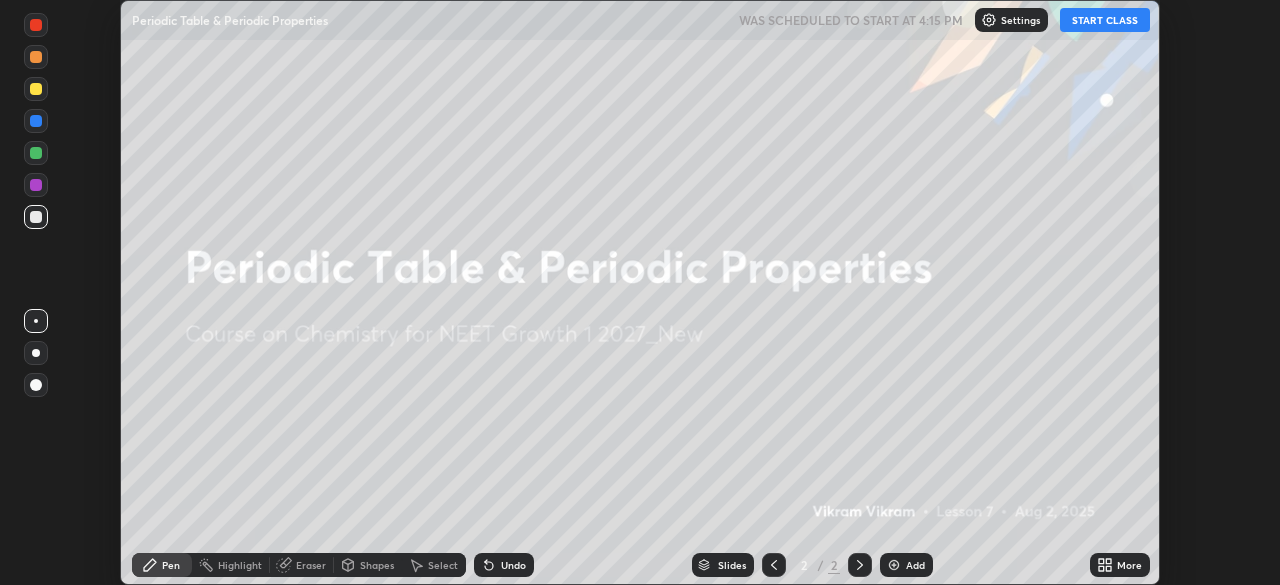 click on "Add" at bounding box center (915, 565) 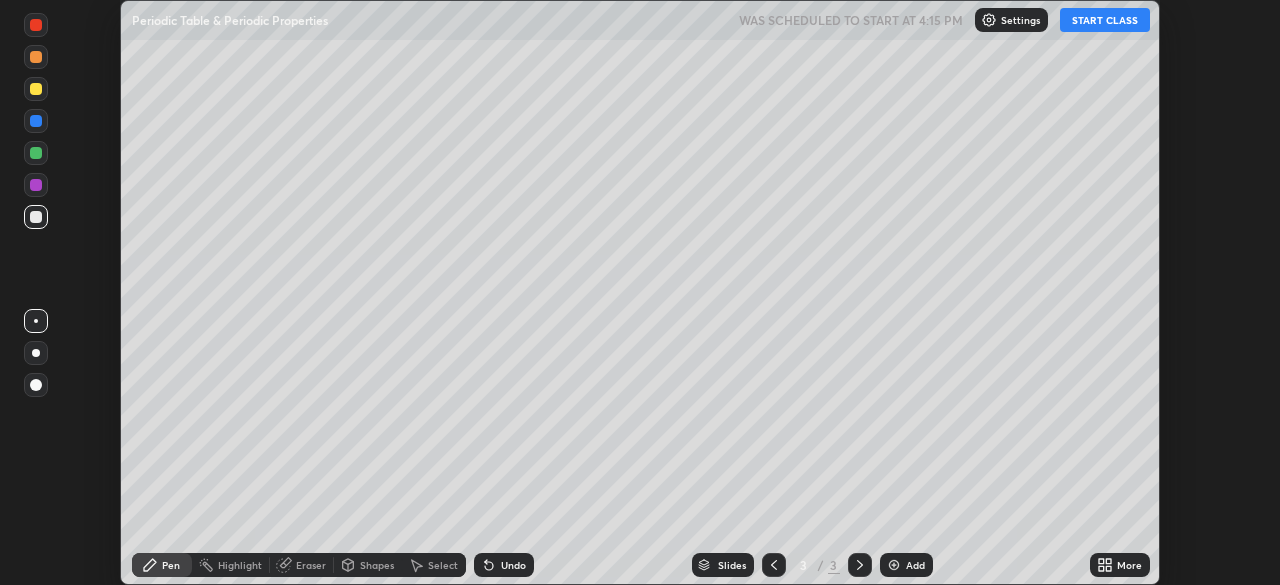 click on "START CLASS" at bounding box center [1105, 20] 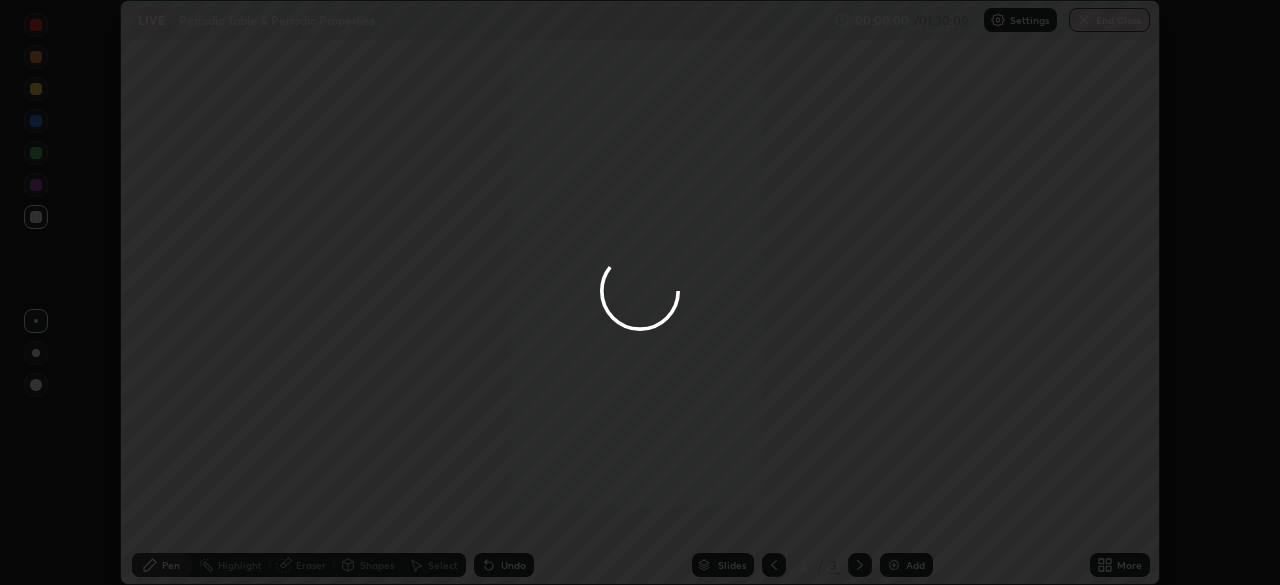 click on "More" at bounding box center [1120, 565] 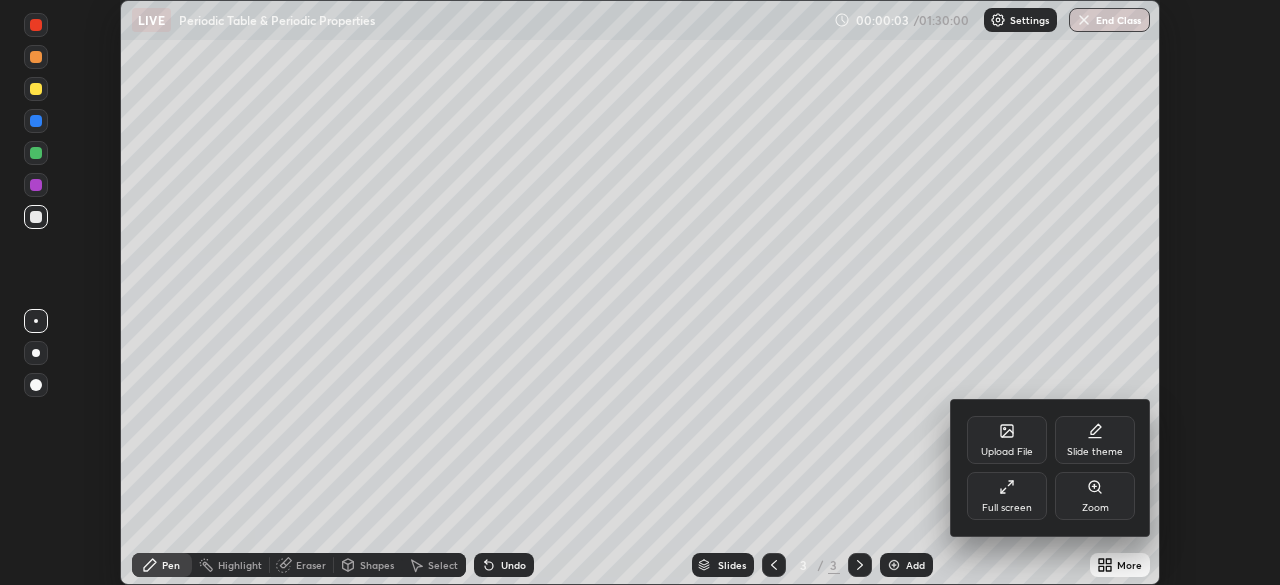 click on "Full screen" at bounding box center [1007, 508] 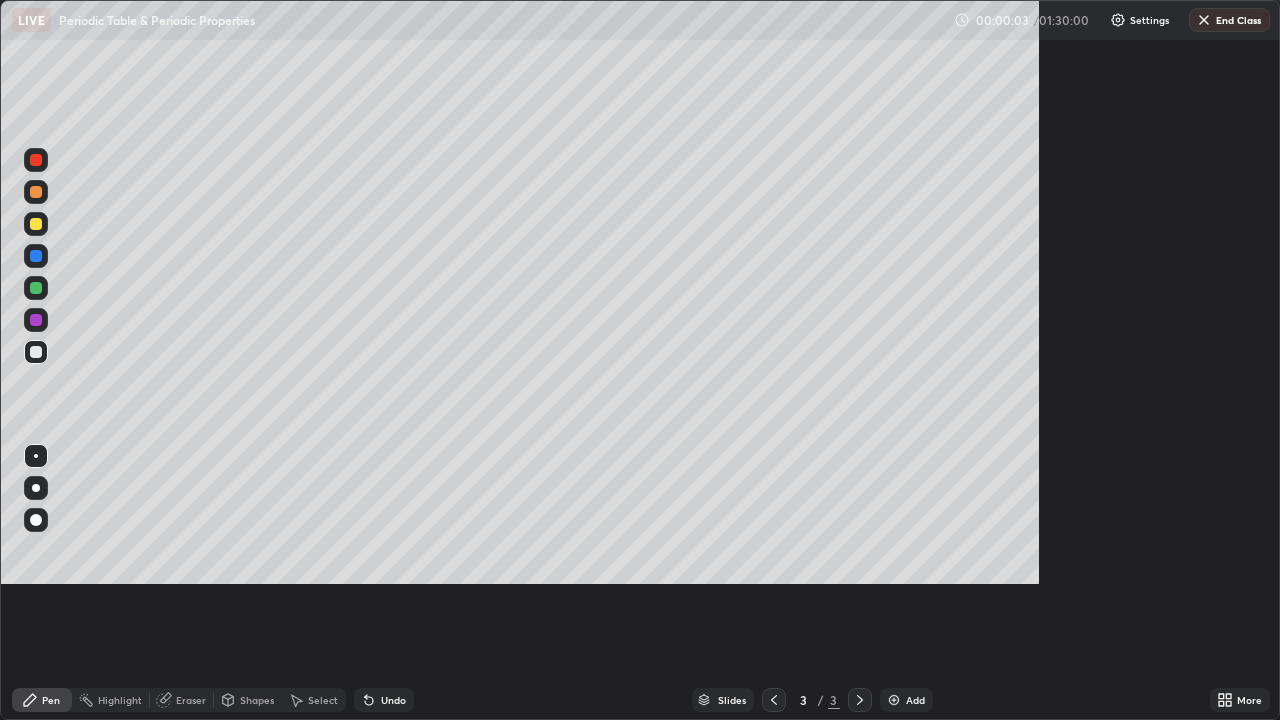 scroll, scrollTop: 99280, scrollLeft: 98720, axis: both 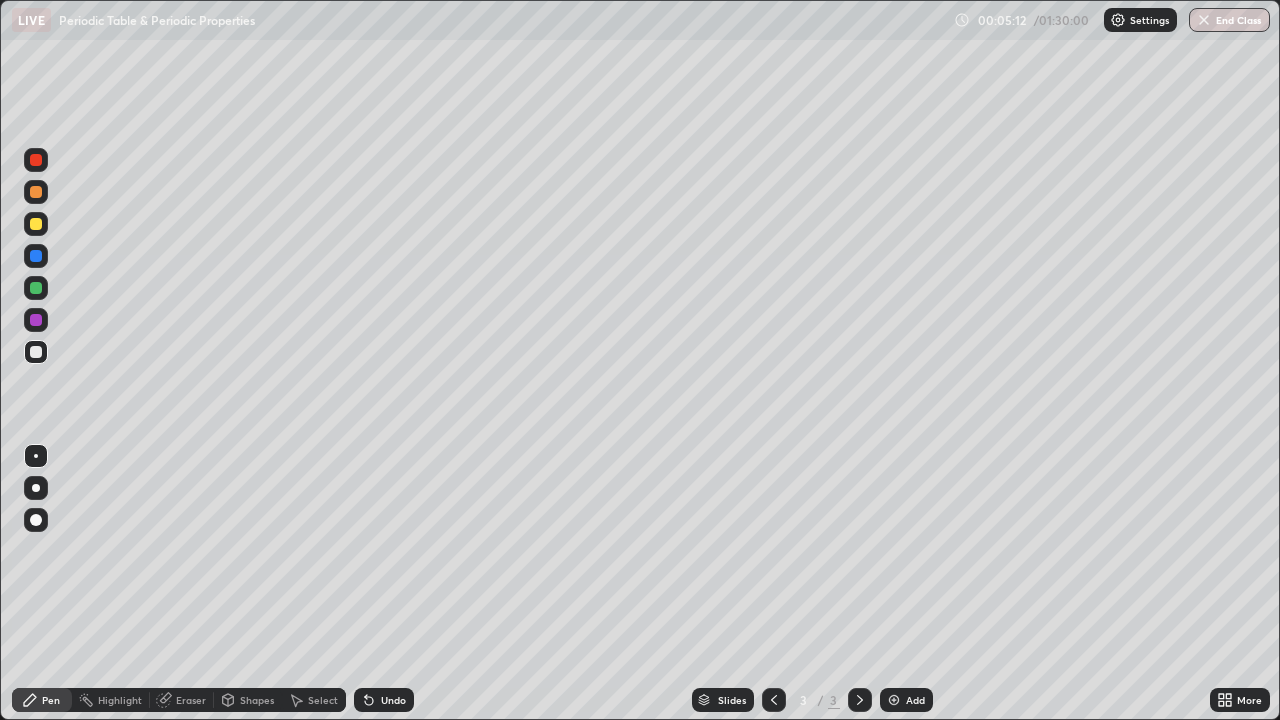 click at bounding box center [36, 224] 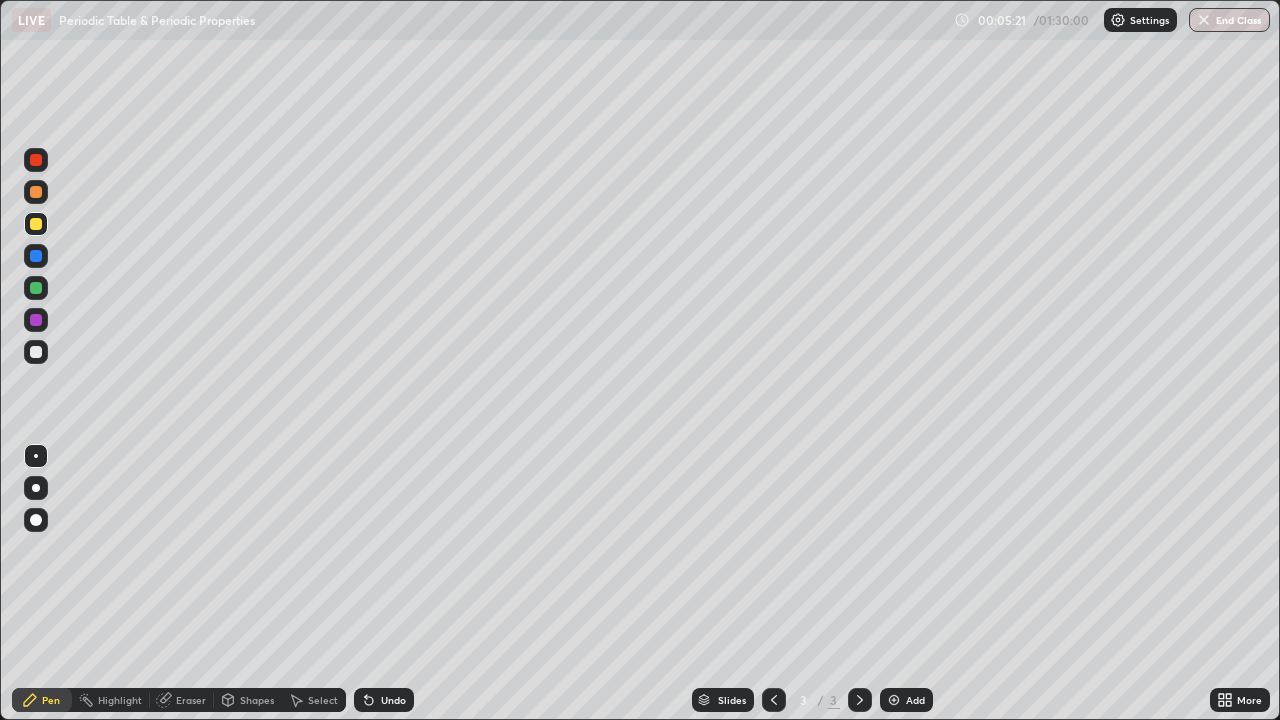 click on "Undo" at bounding box center (384, 700) 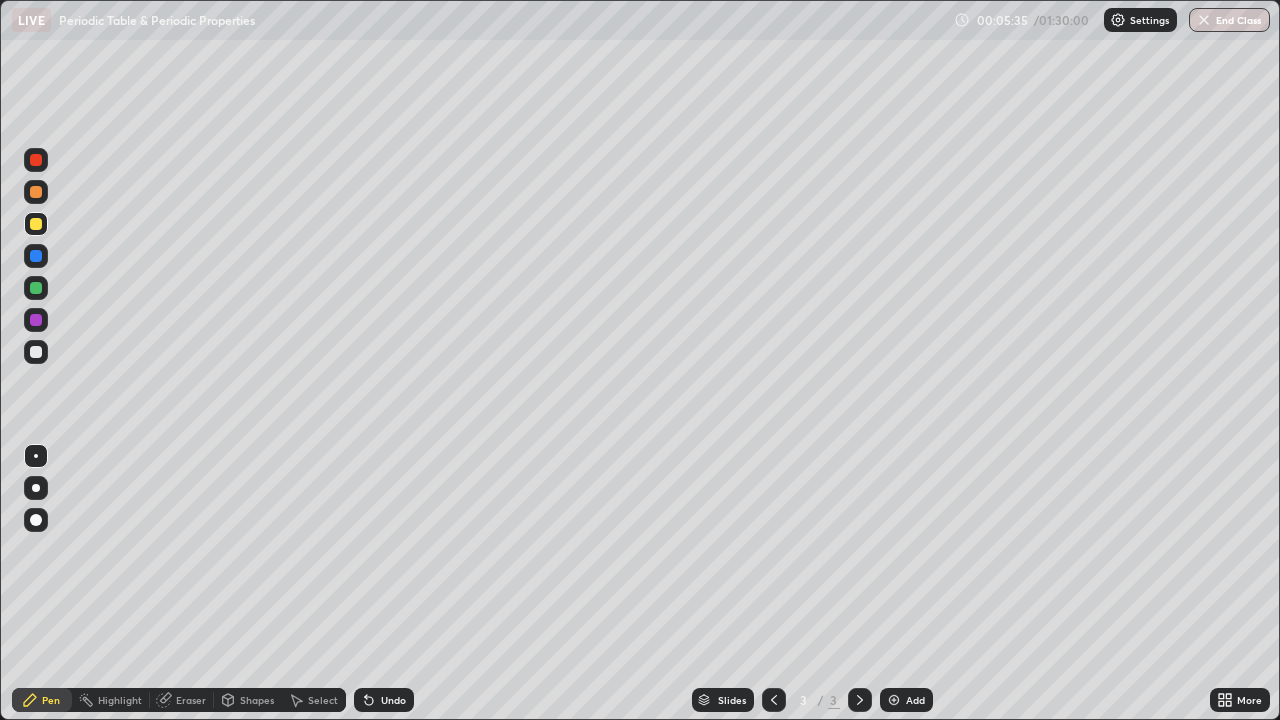 click on "Undo" at bounding box center [393, 700] 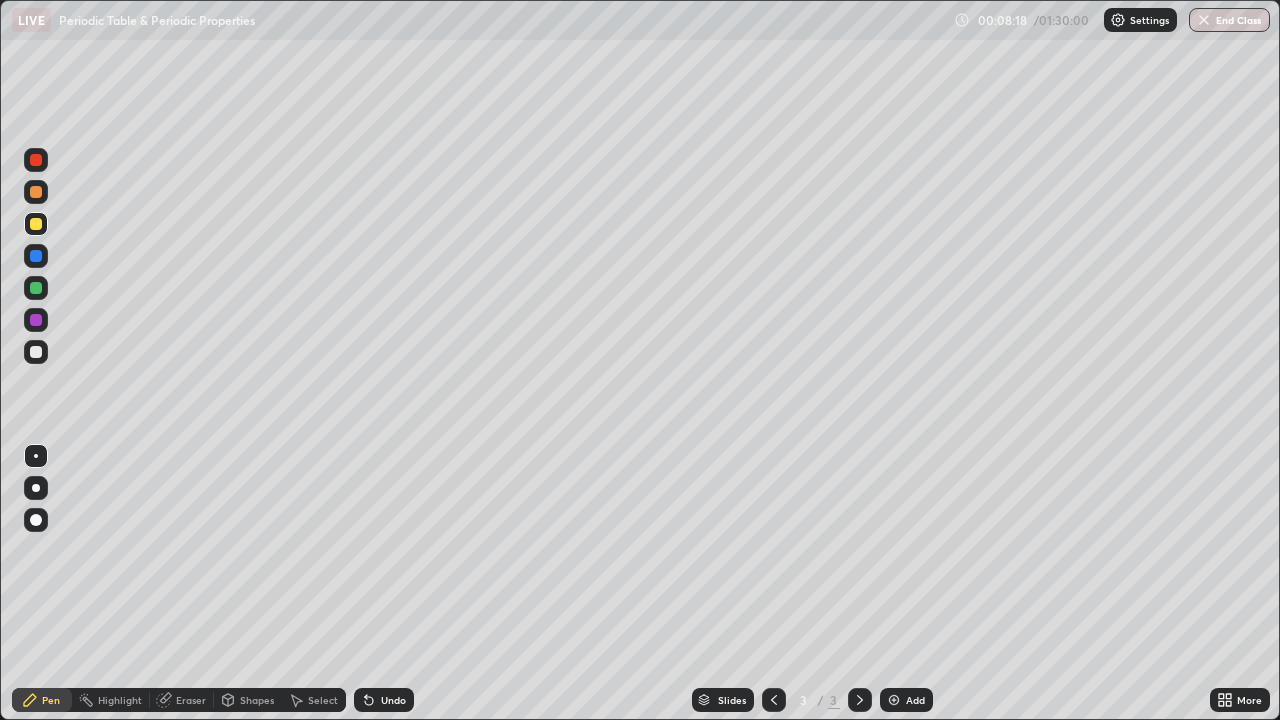 click at bounding box center (36, 352) 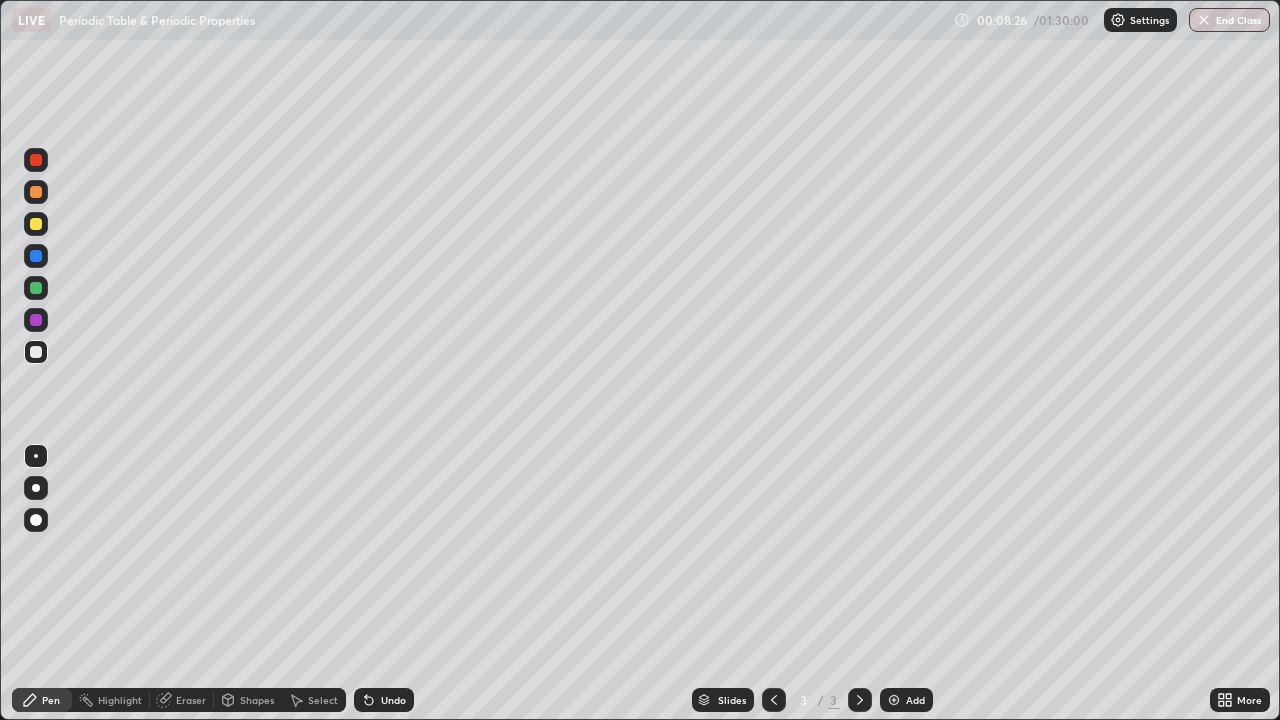 click at bounding box center (36, 288) 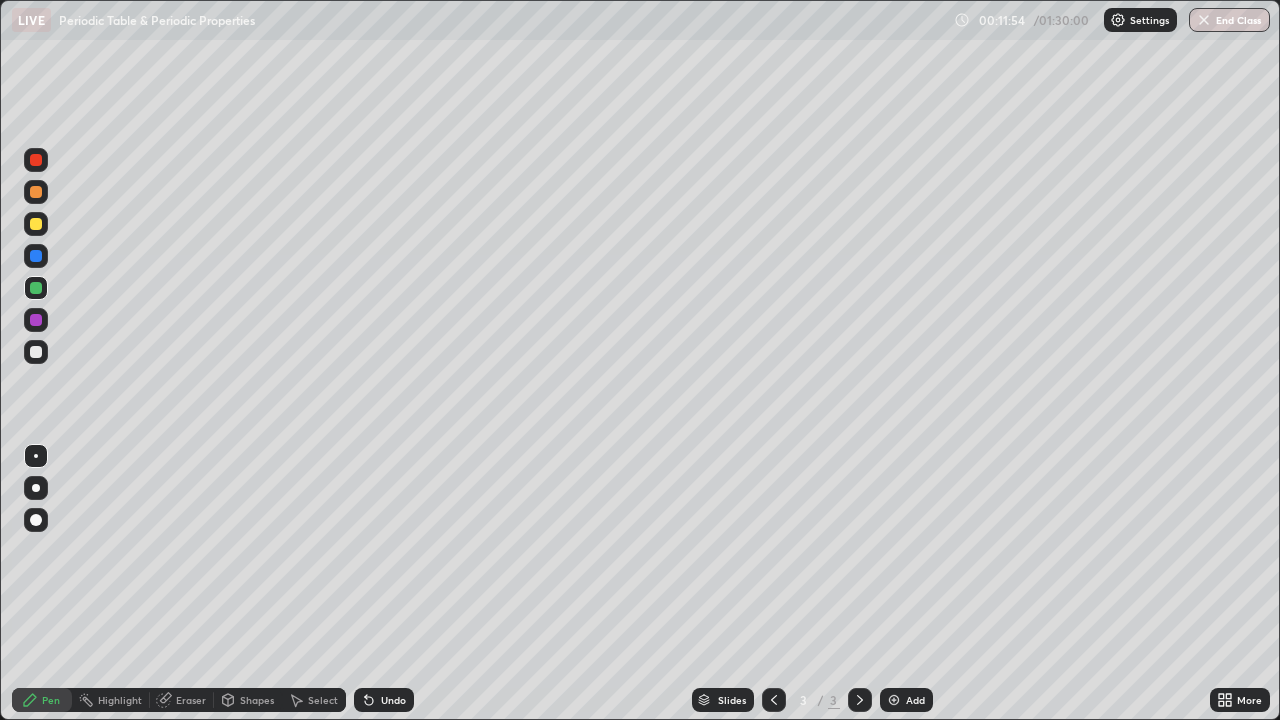 click on "Add" at bounding box center [906, 700] 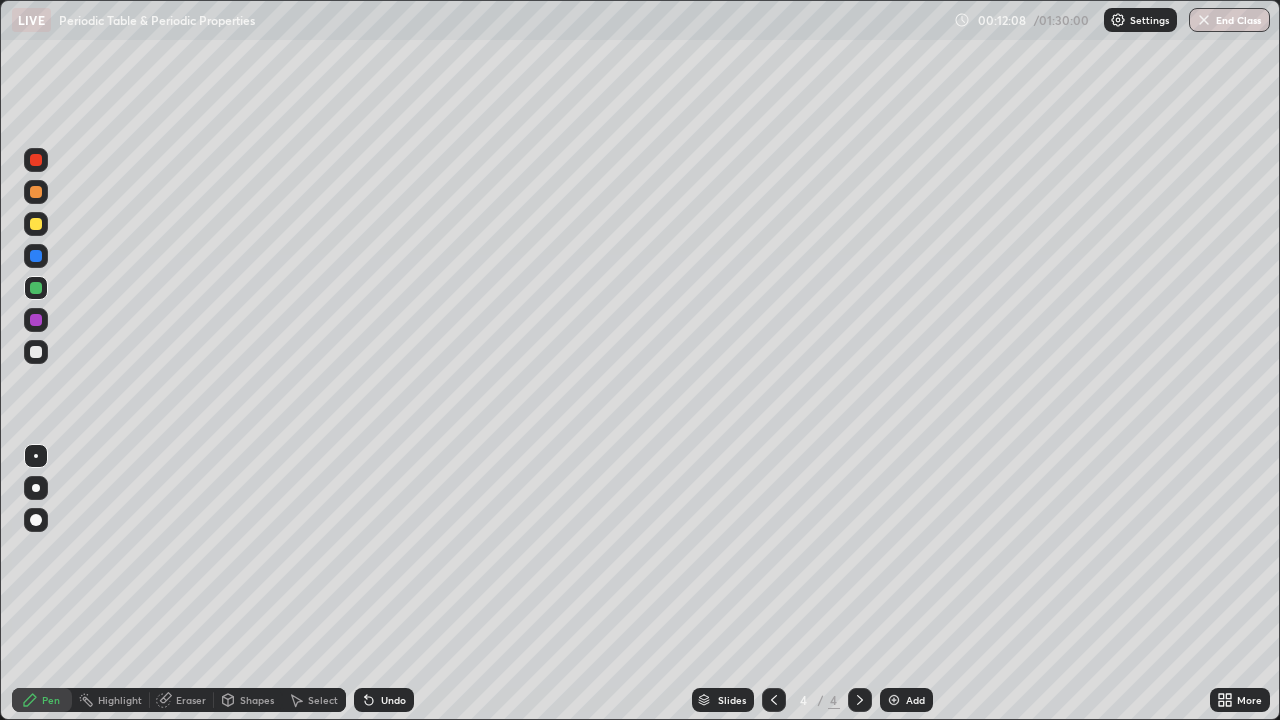 click at bounding box center [36, 352] 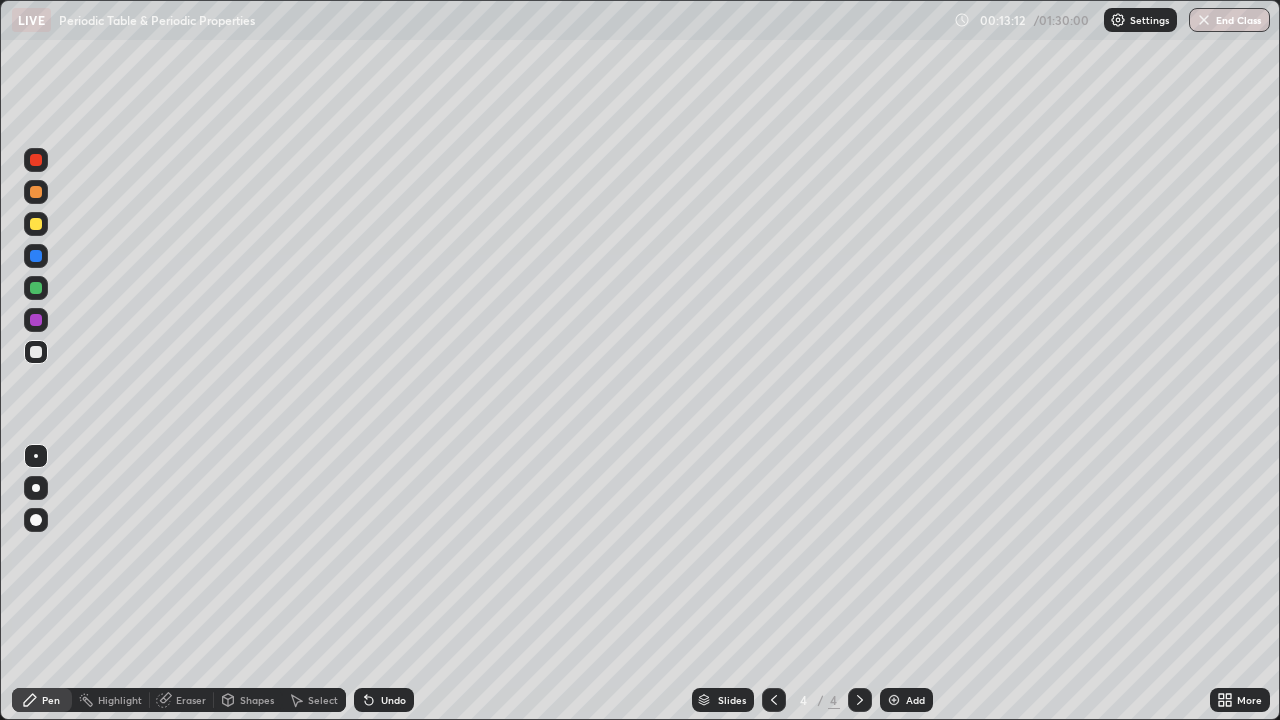 click at bounding box center [36, 192] 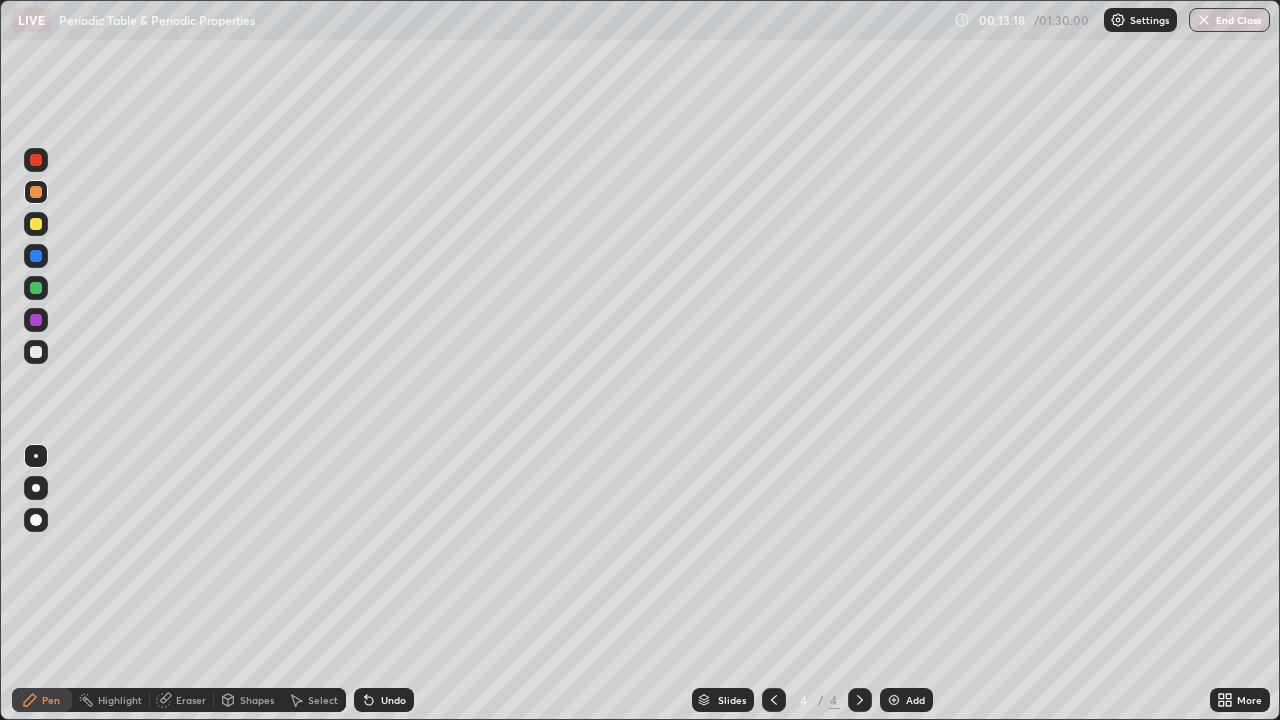 click on "Undo" at bounding box center [384, 700] 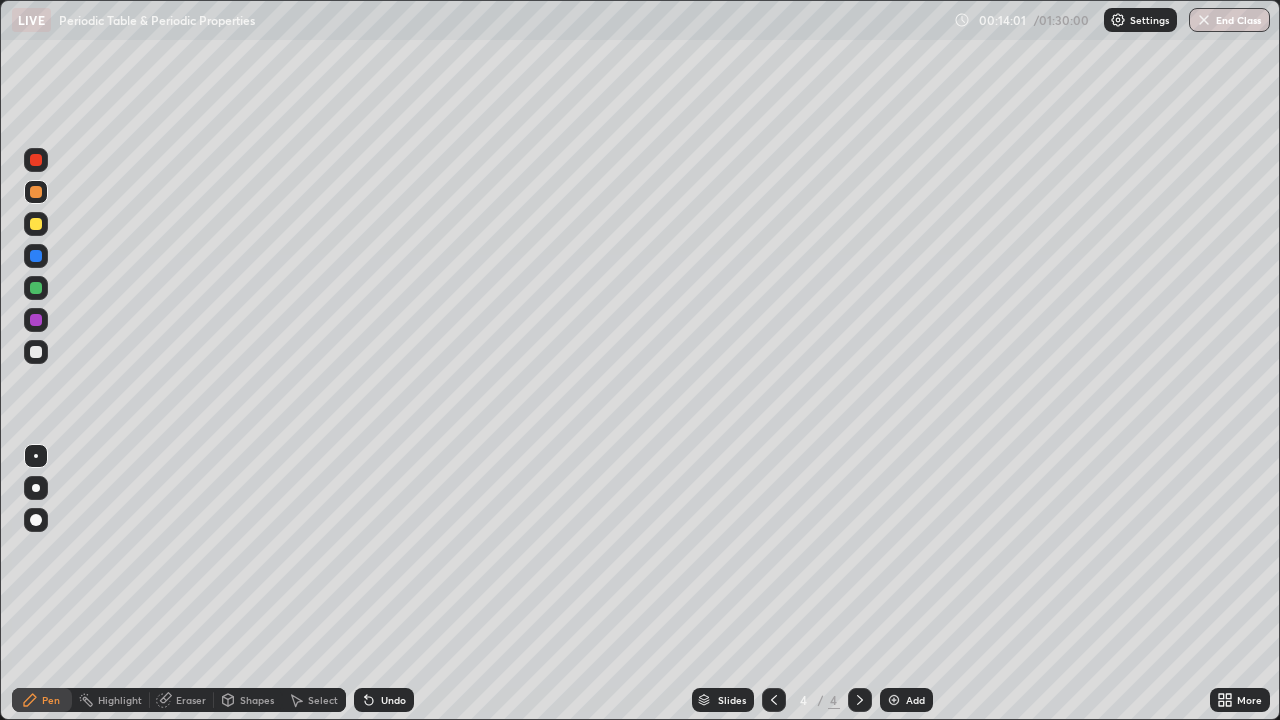 click on "Undo" at bounding box center (384, 700) 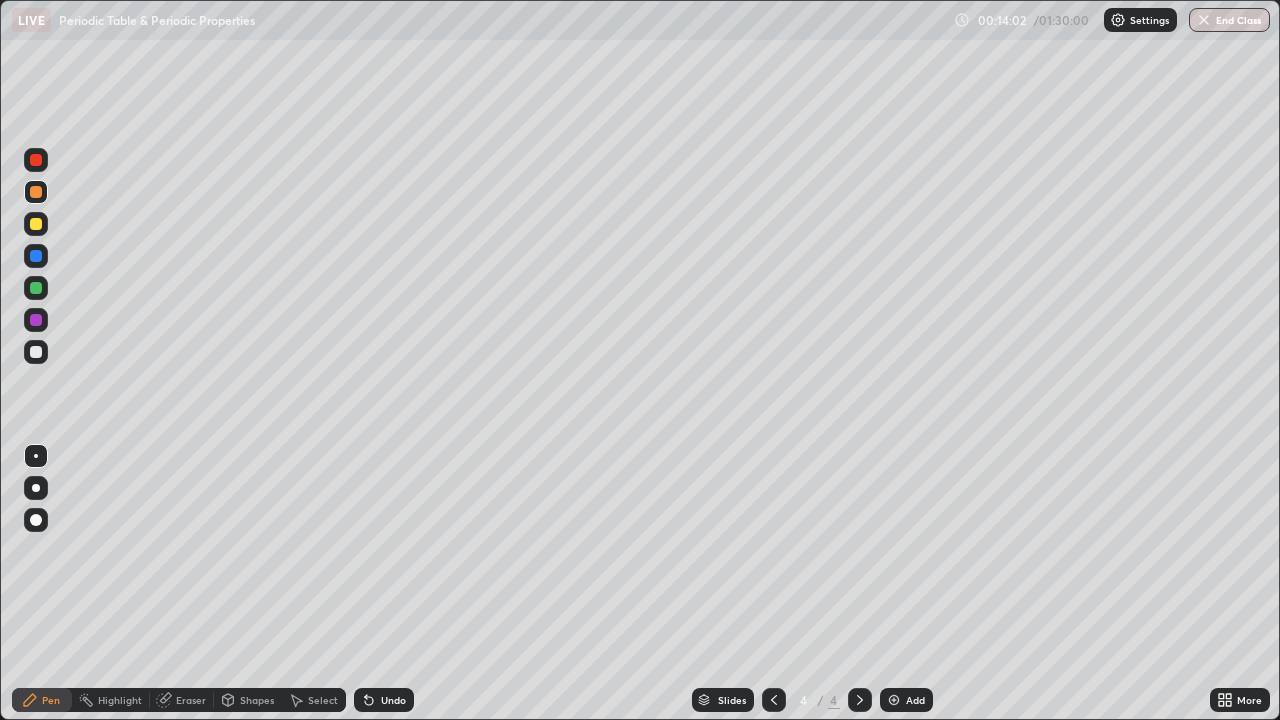 click on "Undo" at bounding box center [393, 700] 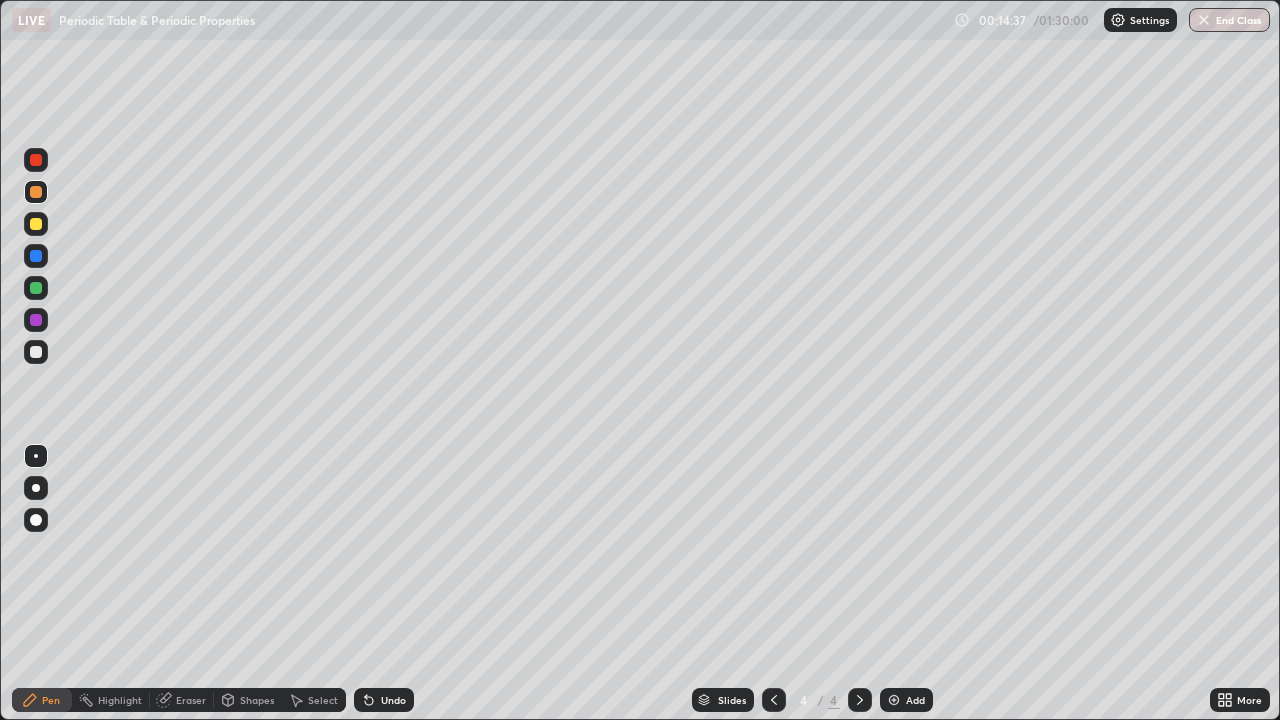click at bounding box center [36, 224] 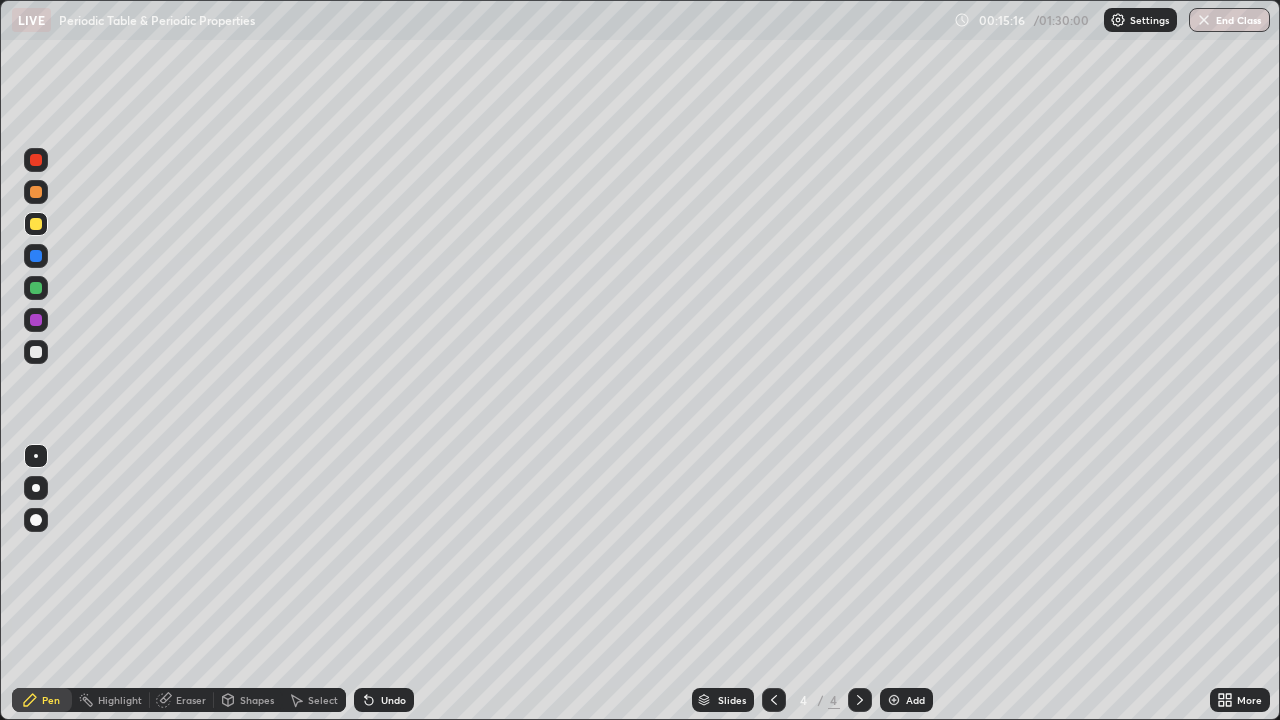 click at bounding box center (36, 288) 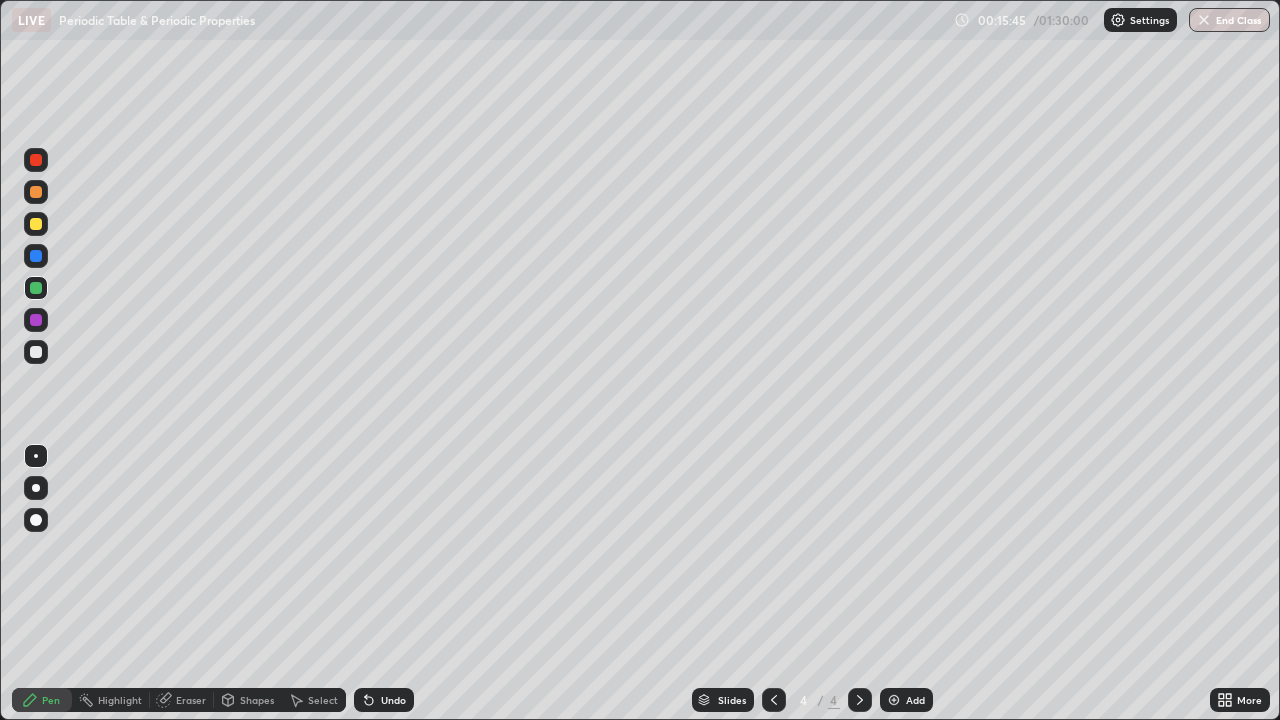 click on "Undo" at bounding box center [393, 700] 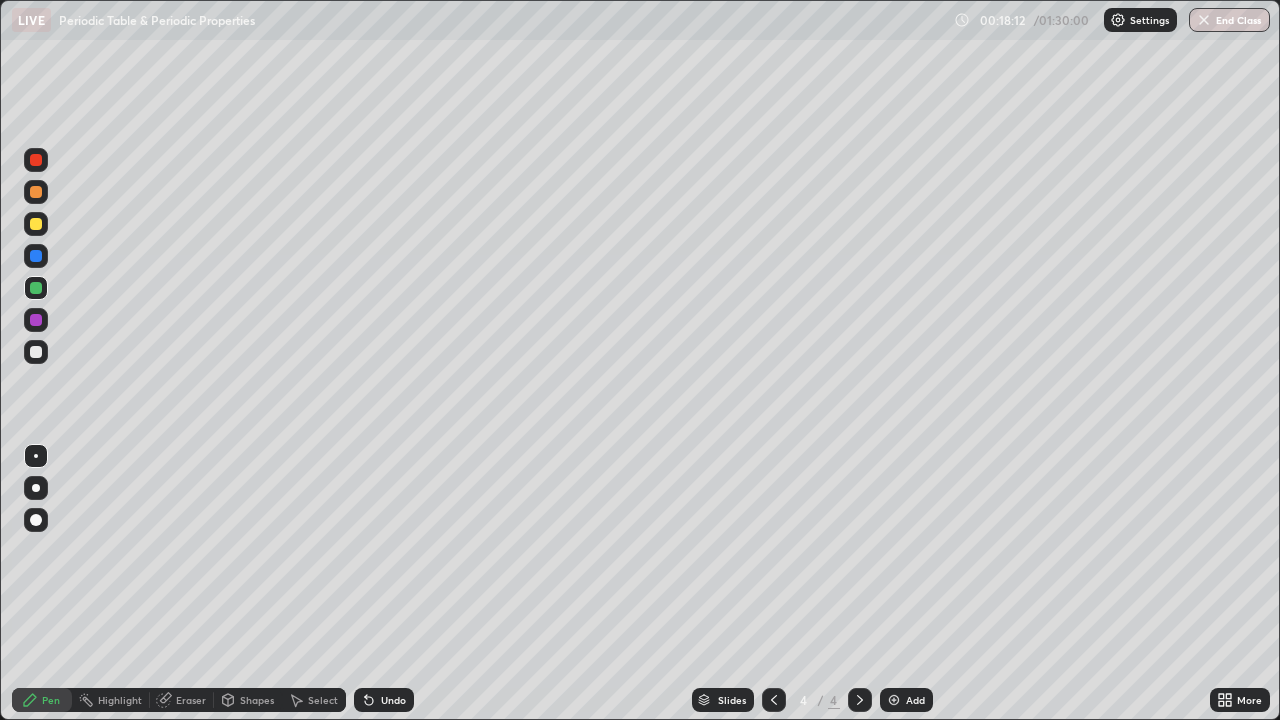 click at bounding box center [36, 320] 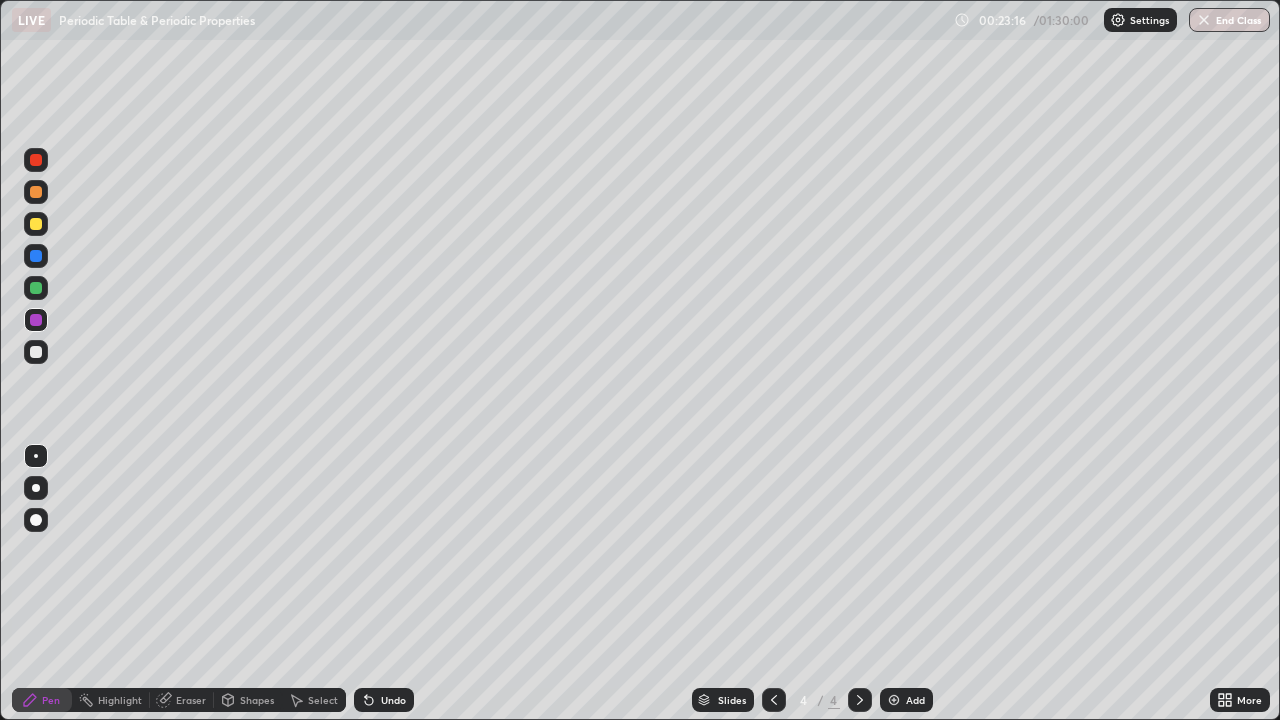 click at bounding box center [36, 256] 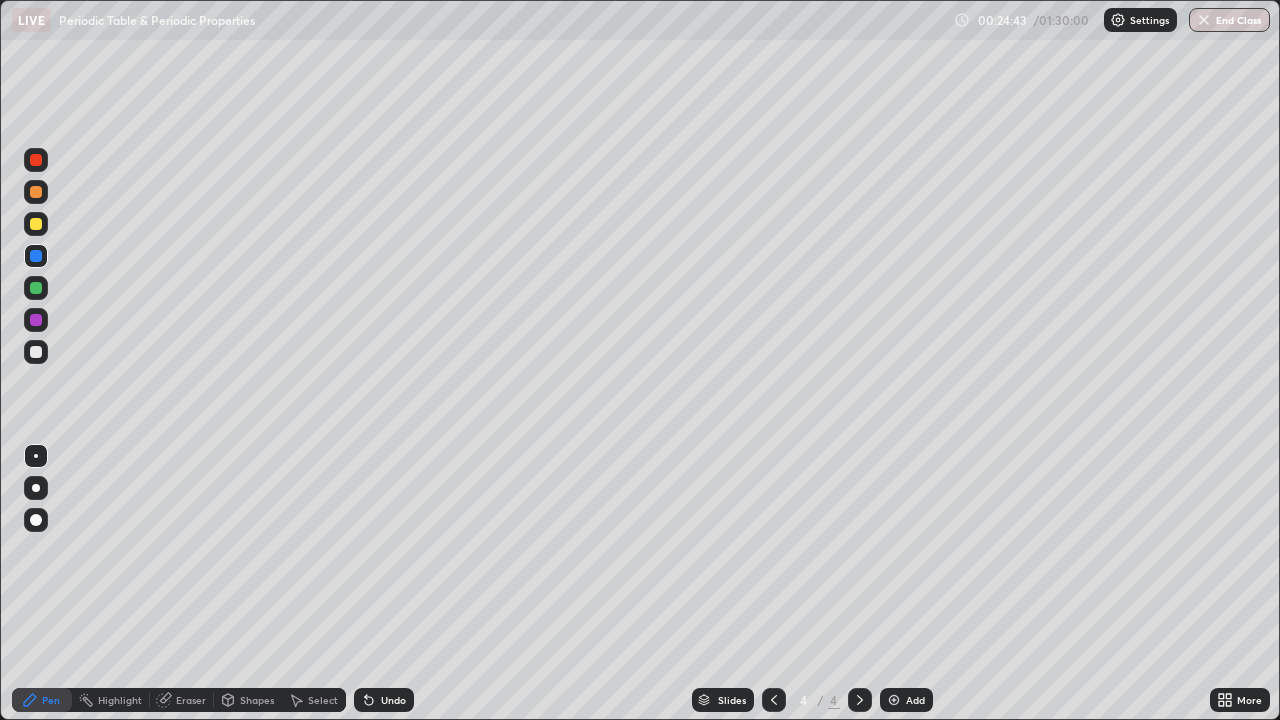 click on "Eraser" at bounding box center [191, 700] 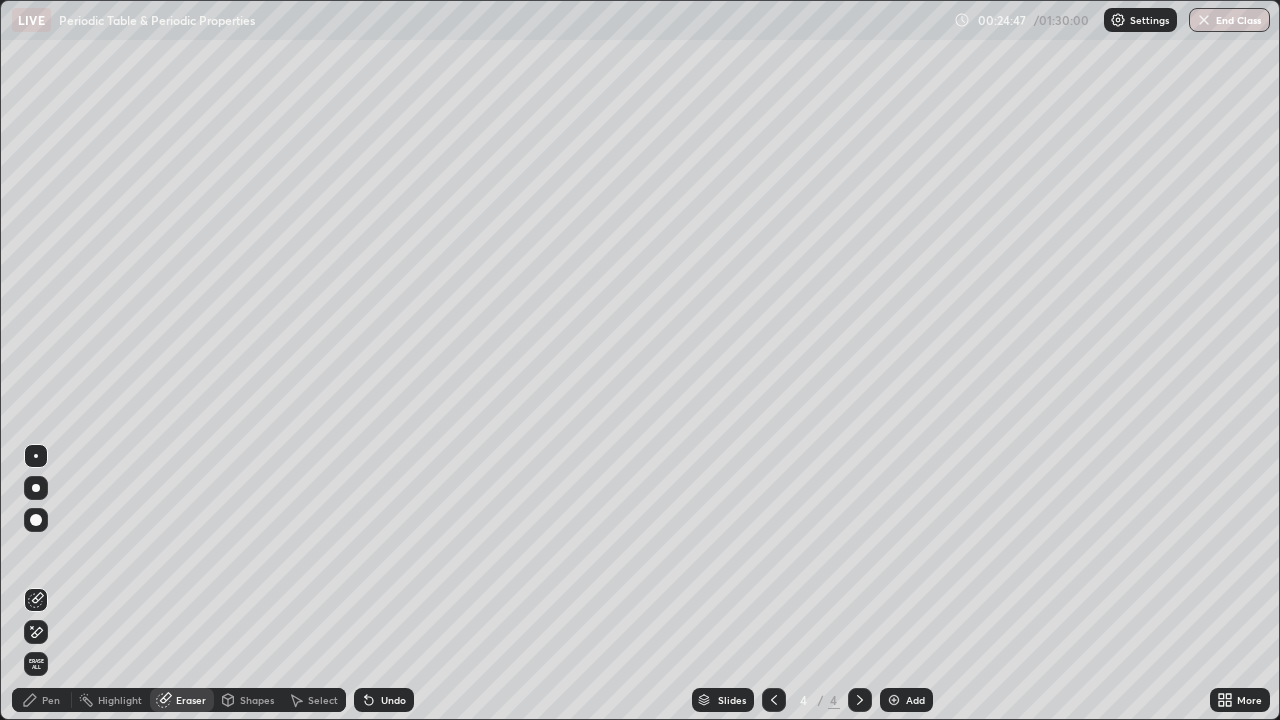 click on "Pen" at bounding box center (51, 700) 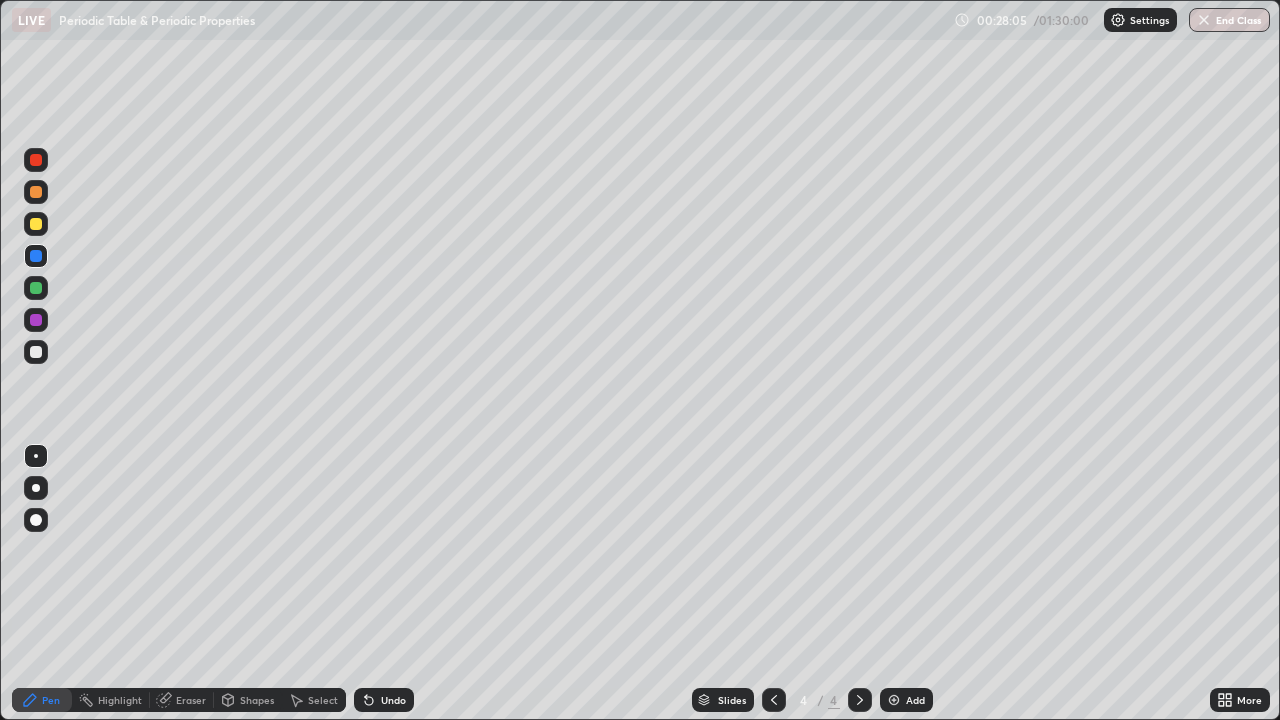 click on "Add" at bounding box center (906, 700) 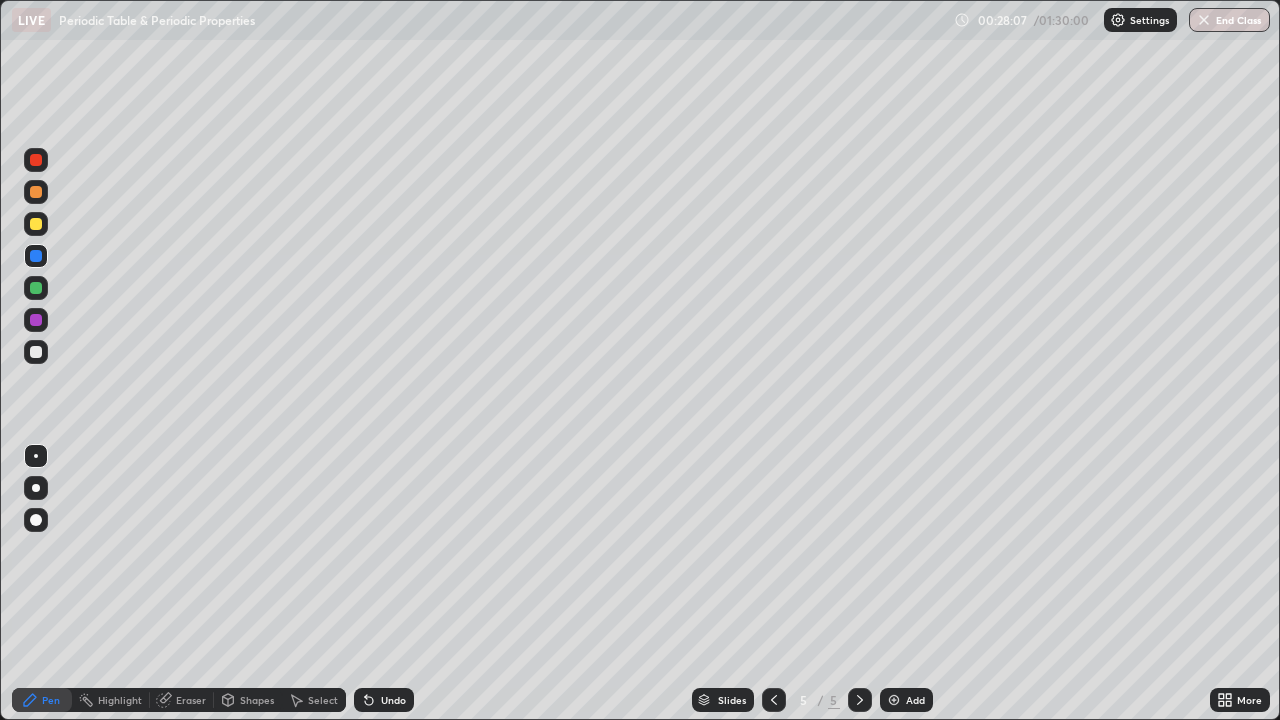 click at bounding box center (36, 224) 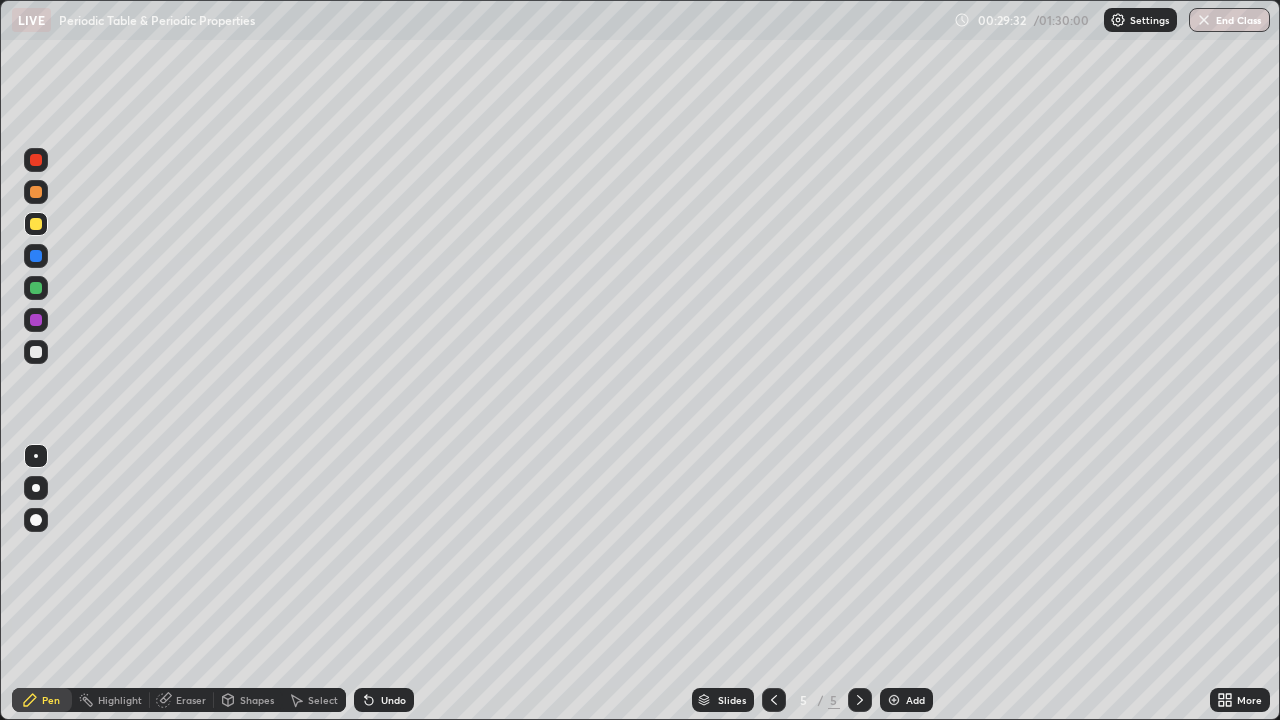 click at bounding box center [36, 352] 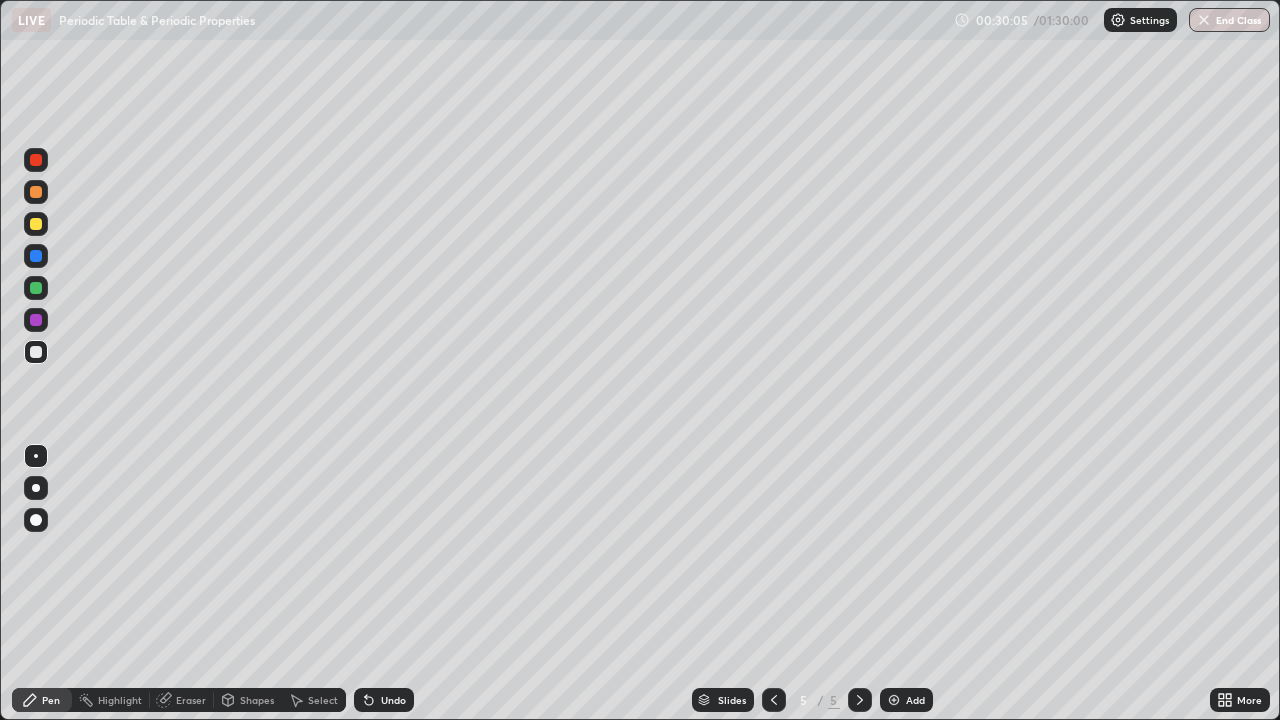 click on "Eraser" at bounding box center (191, 700) 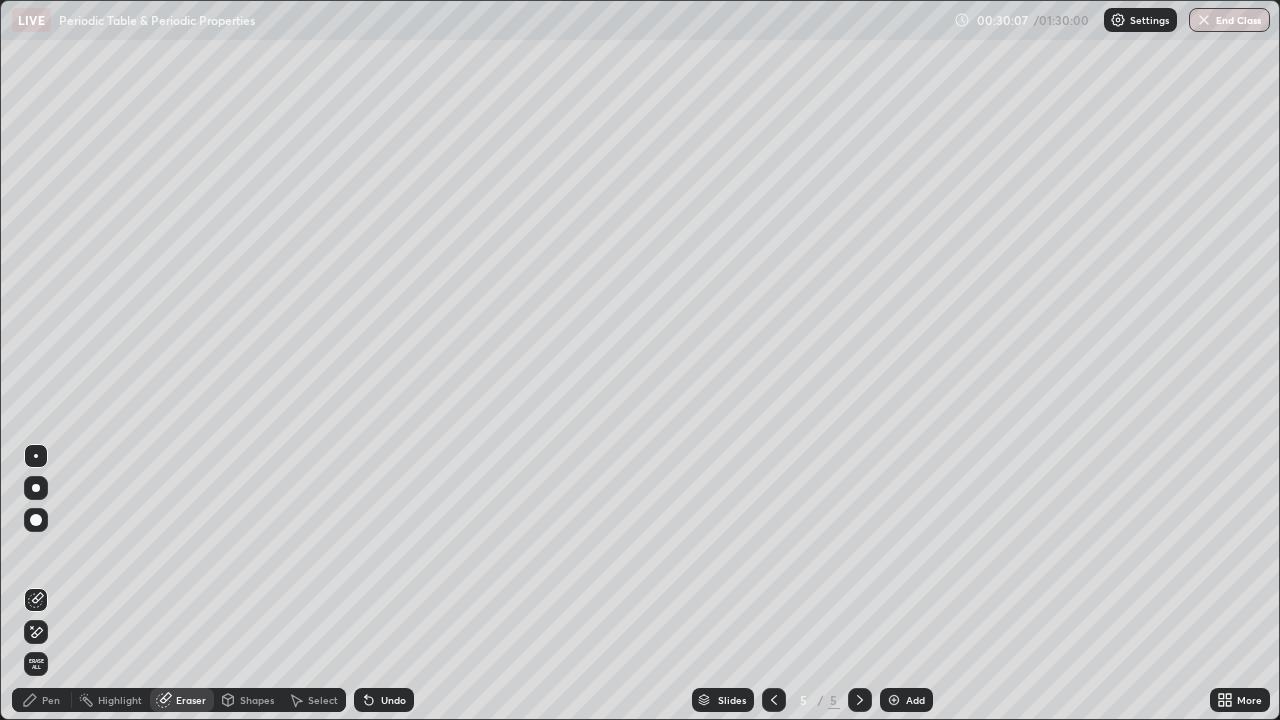 click on "Pen" at bounding box center (42, 700) 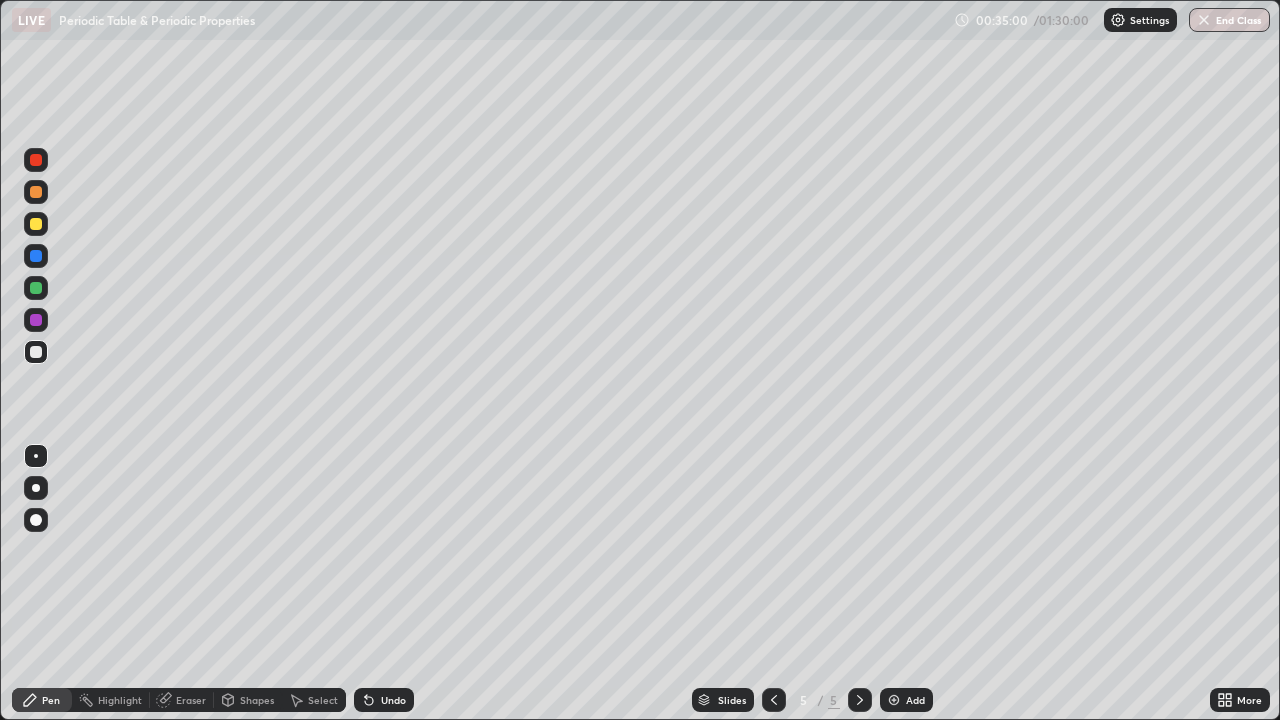 click on "Shapes" at bounding box center [257, 700] 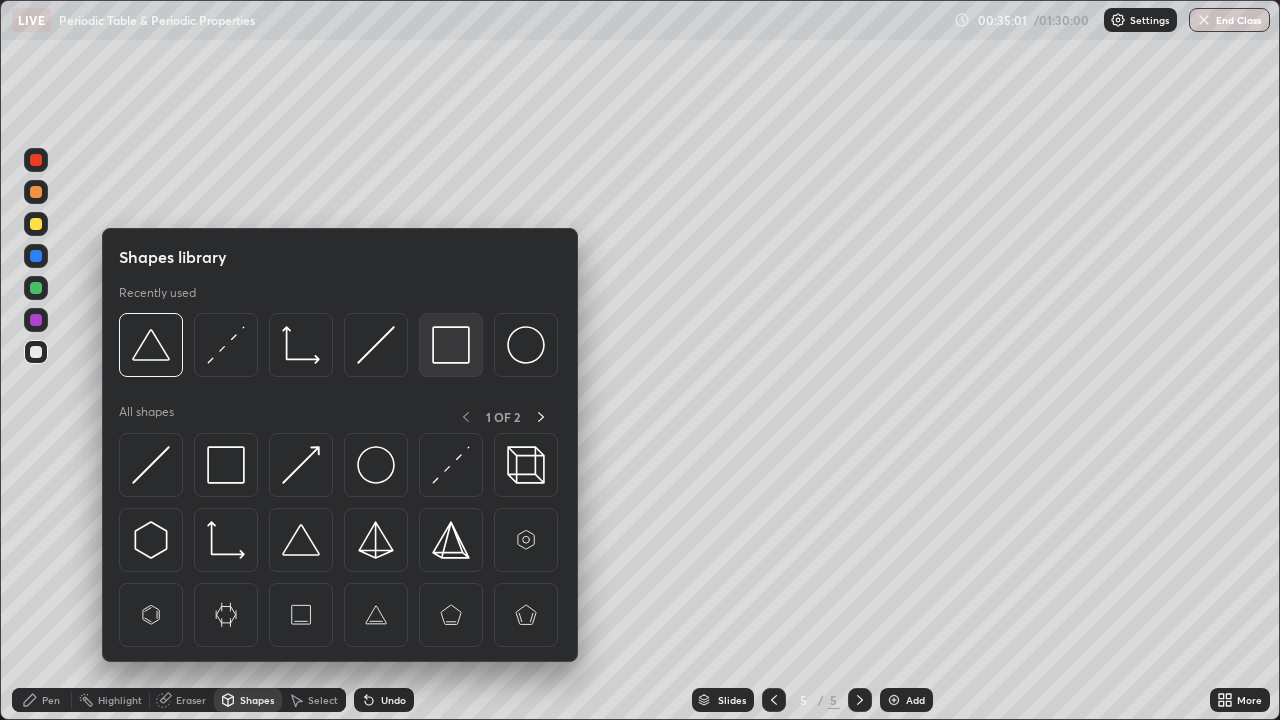 click at bounding box center (451, 345) 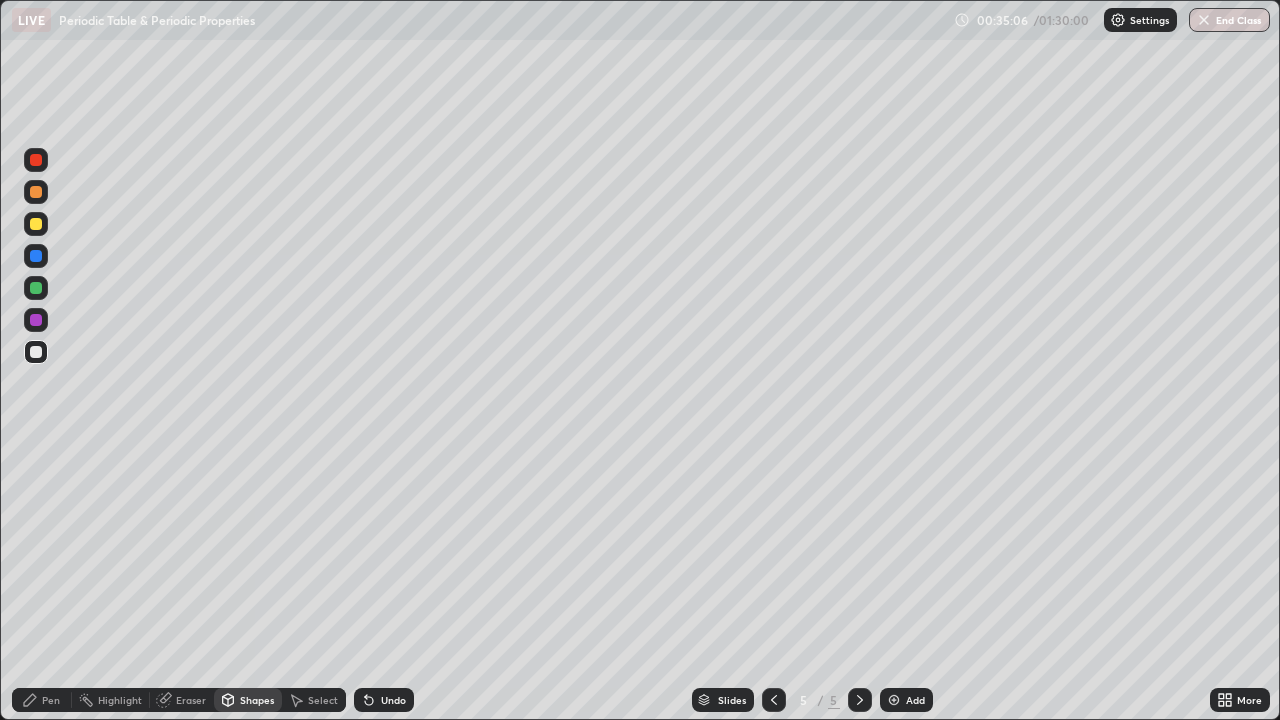 click on "Shapes" at bounding box center (248, 700) 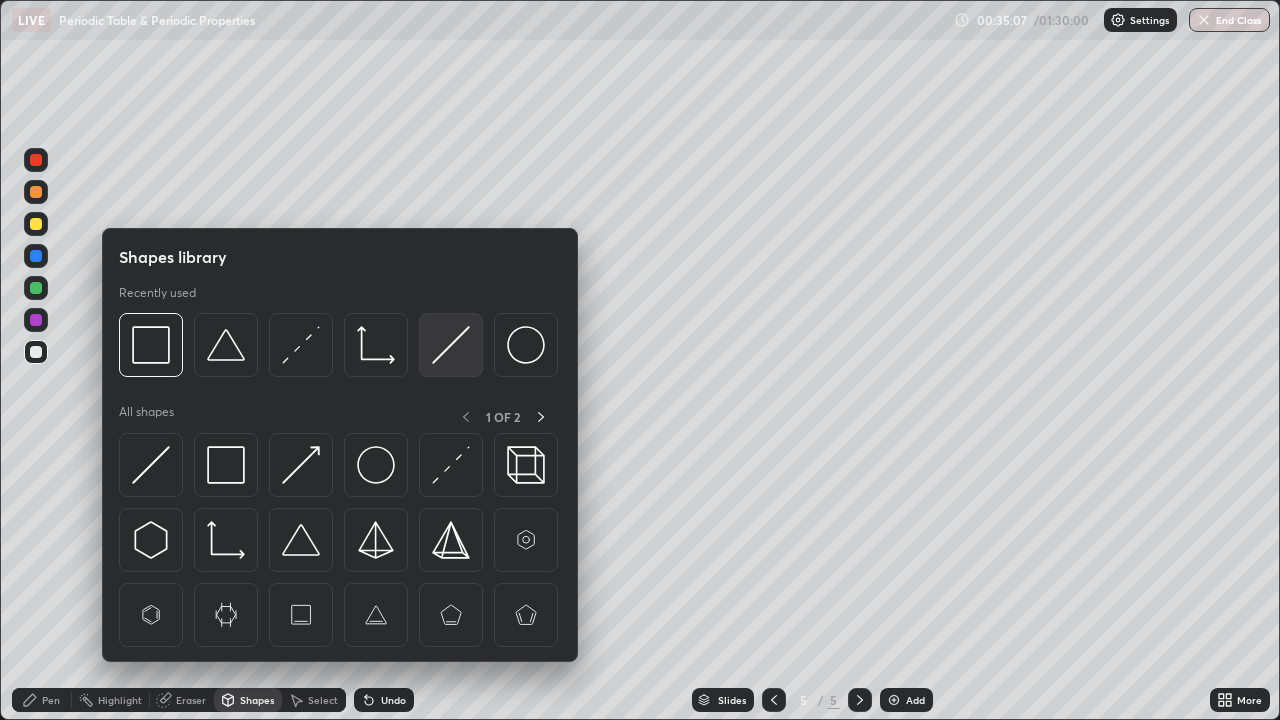click at bounding box center [451, 345] 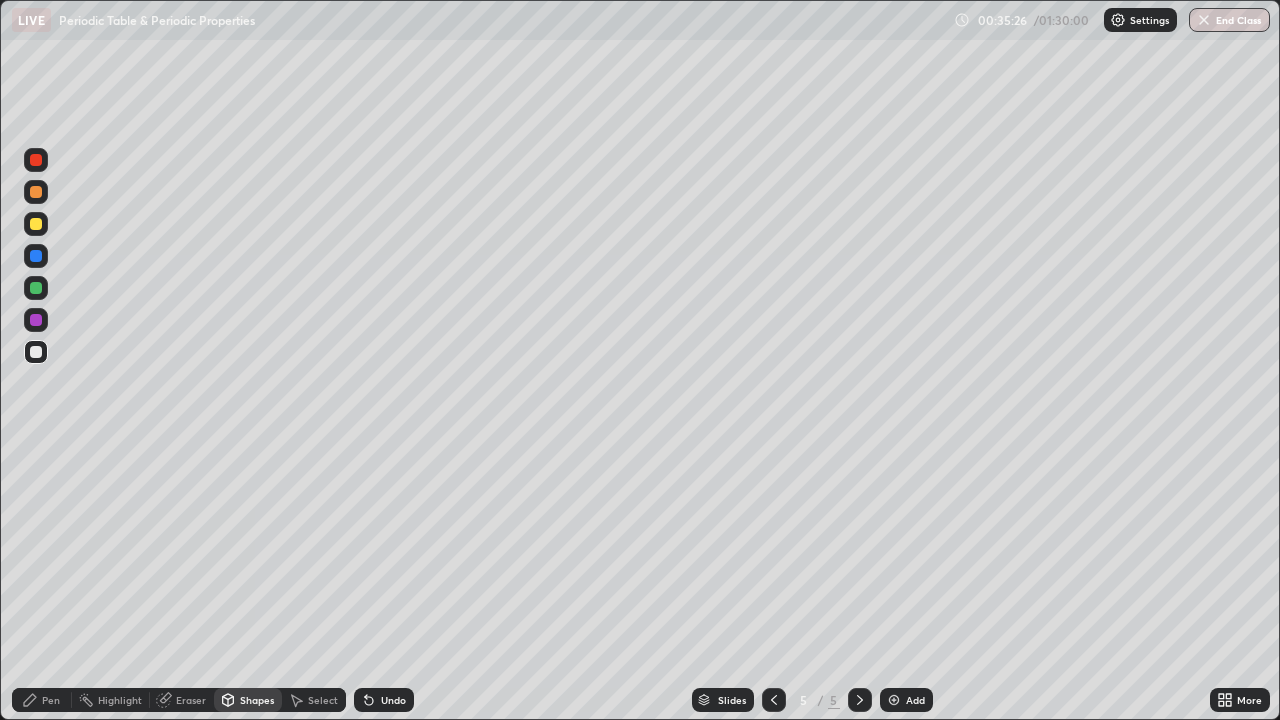 click on "Pen" at bounding box center (42, 700) 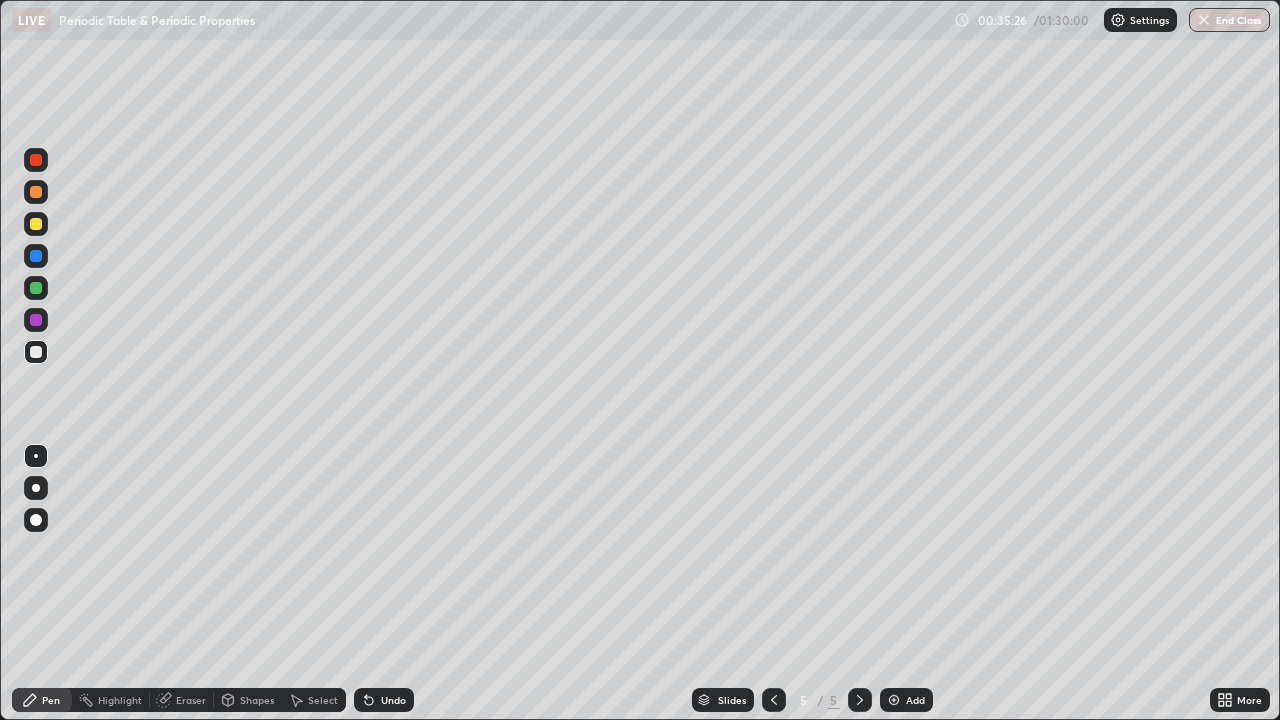 click at bounding box center [36, 288] 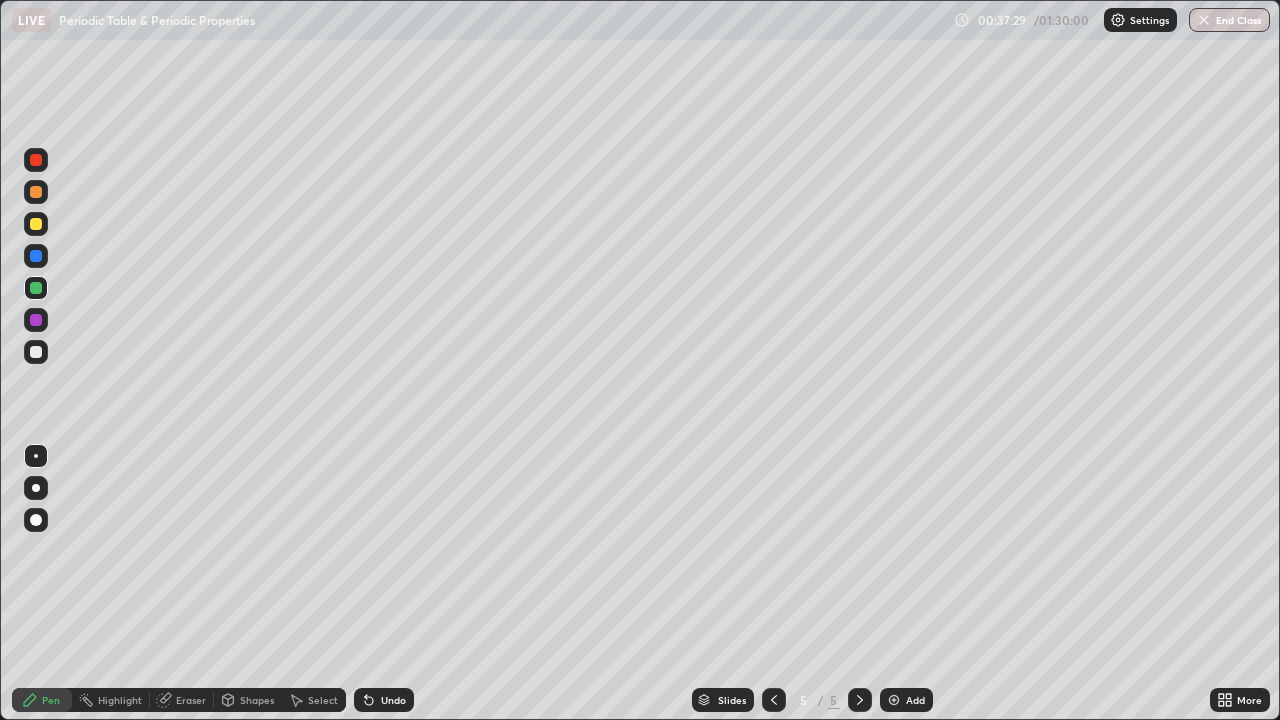 click at bounding box center (36, 352) 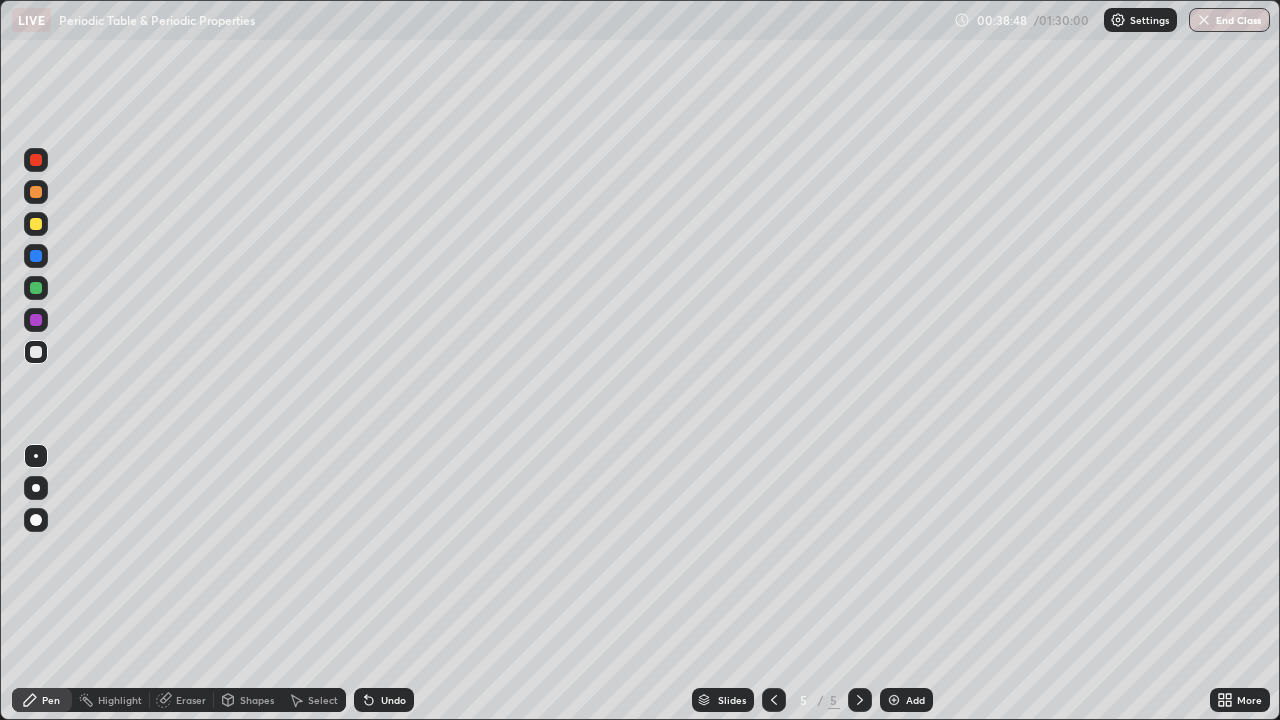 click on "Undo" at bounding box center (384, 700) 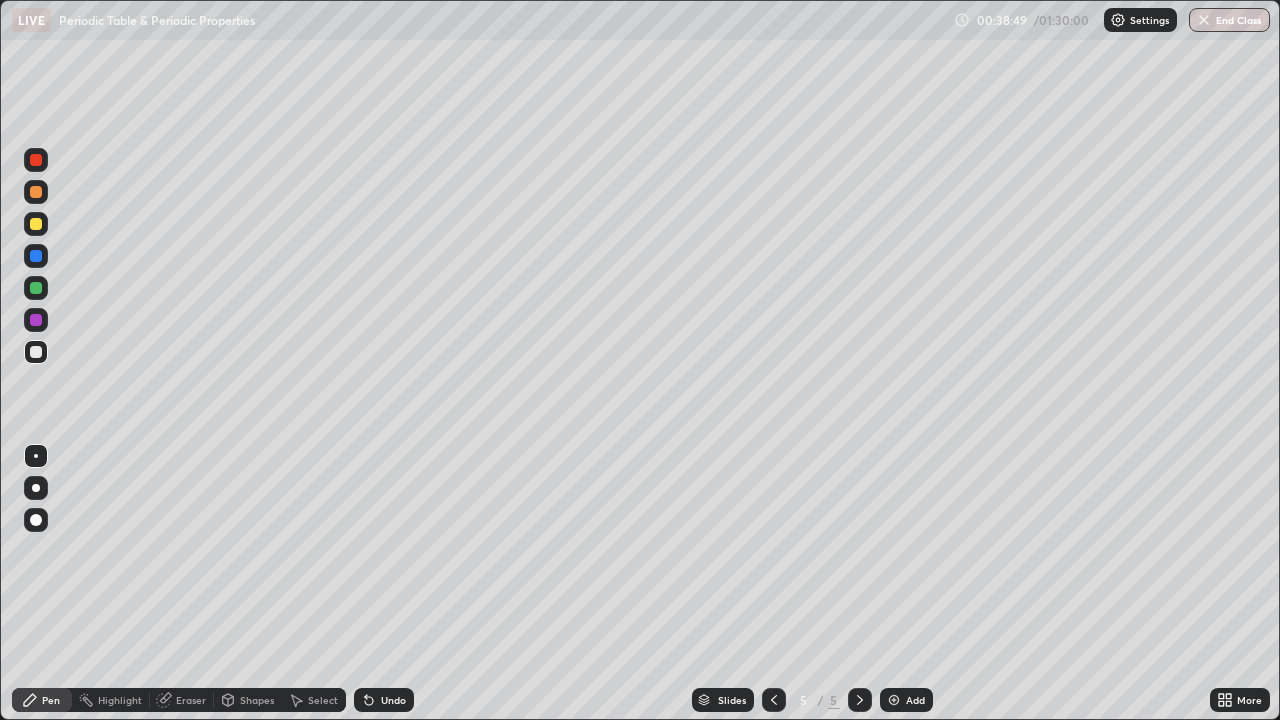click on "Undo" at bounding box center [393, 700] 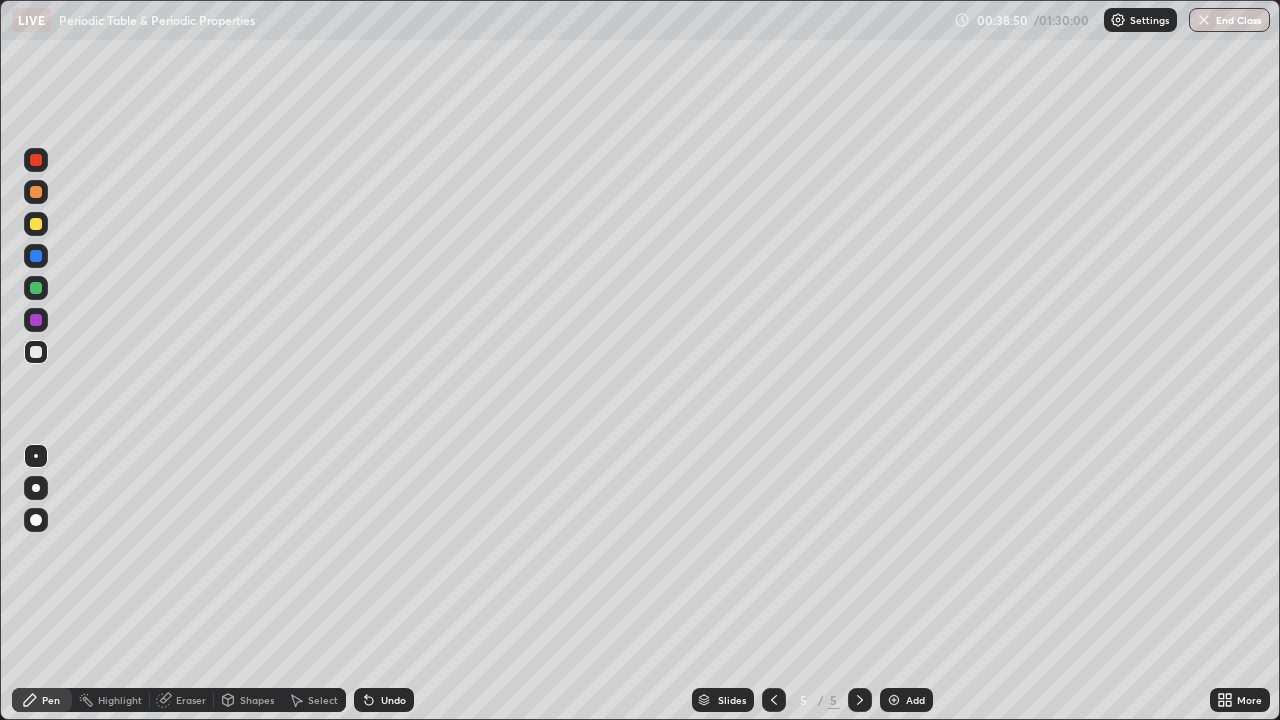 click on "Undo" at bounding box center [384, 700] 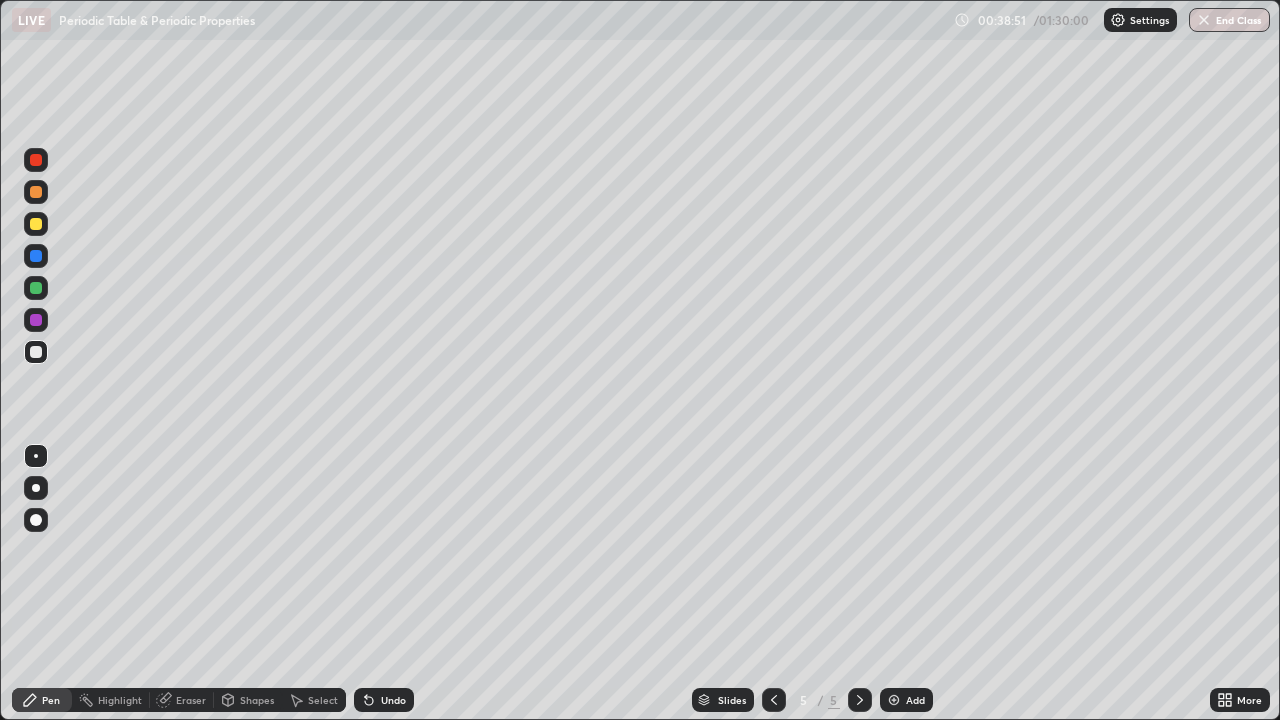 click on "Undo" at bounding box center (393, 700) 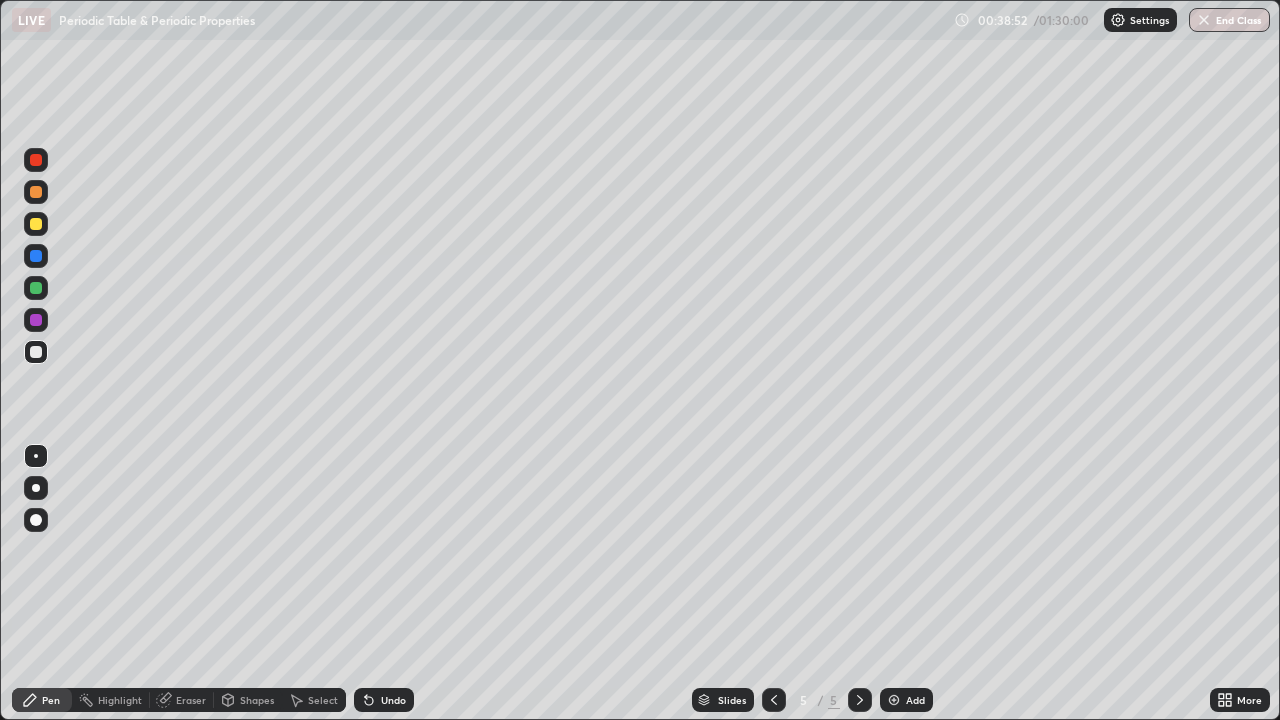 click 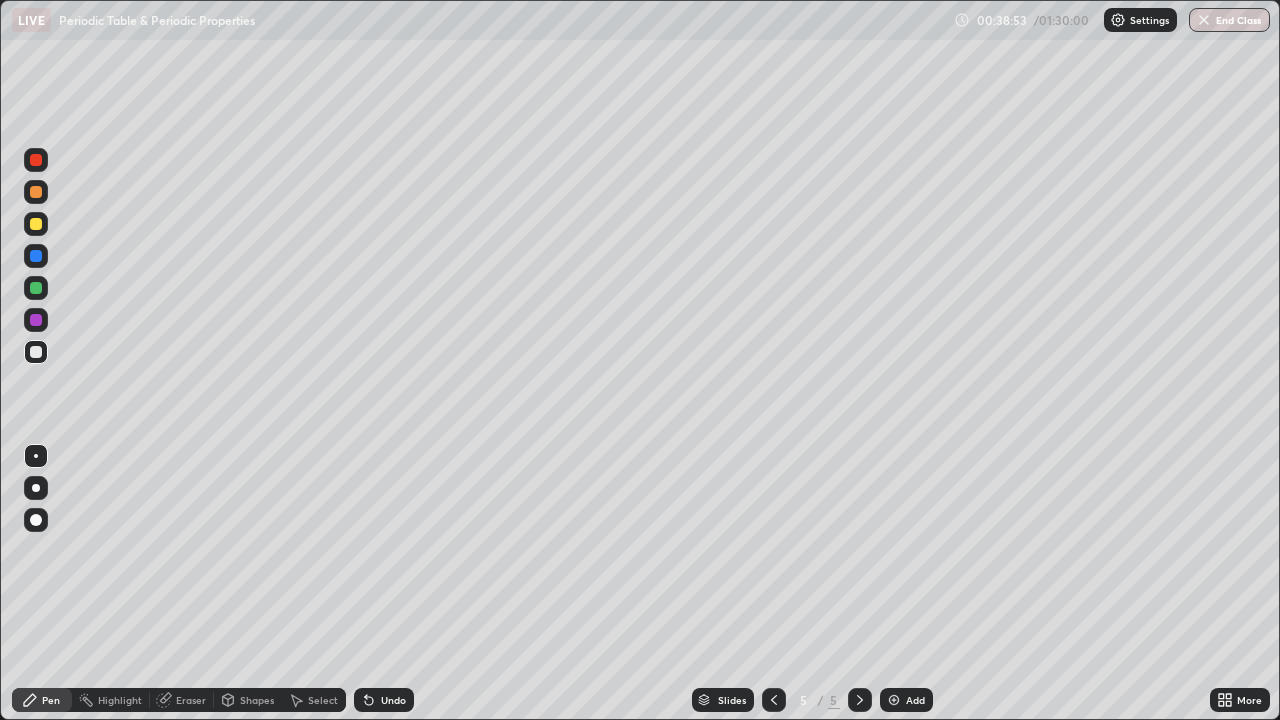 click on "Undo" at bounding box center [393, 700] 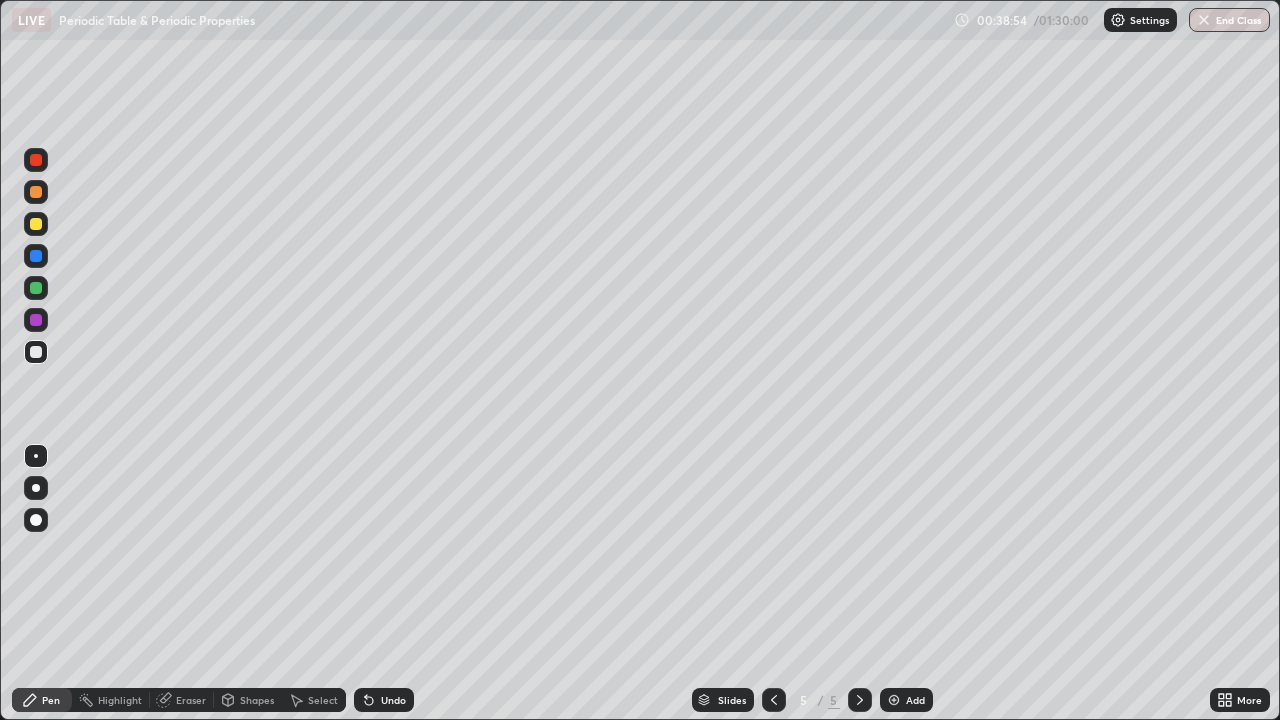 click on "Undo" at bounding box center [393, 700] 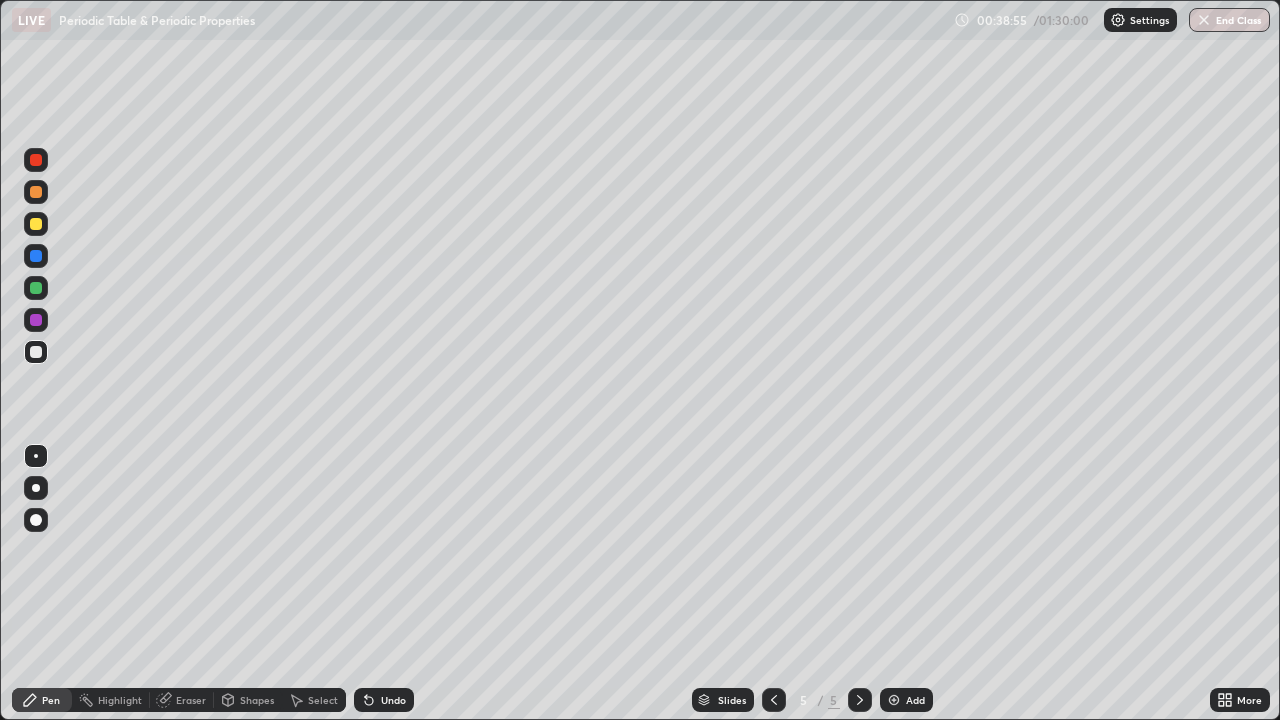 click on "Undo" at bounding box center (393, 700) 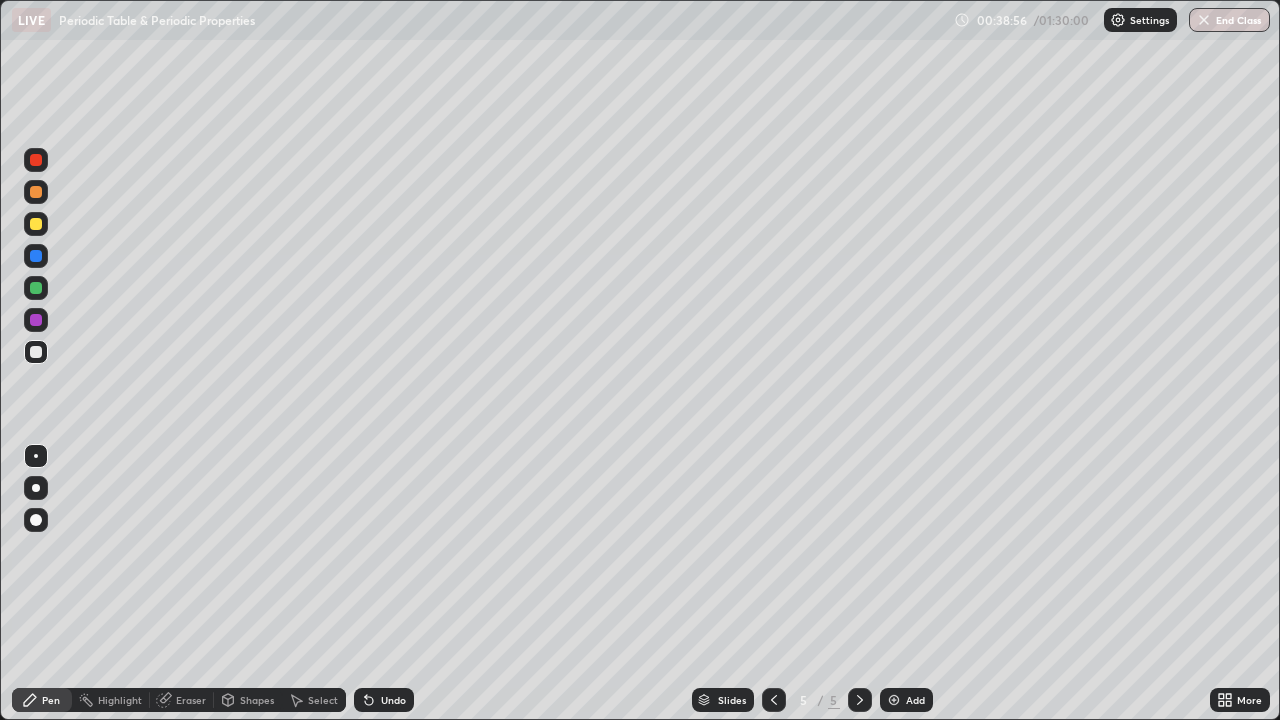 click on "Undo" at bounding box center (384, 700) 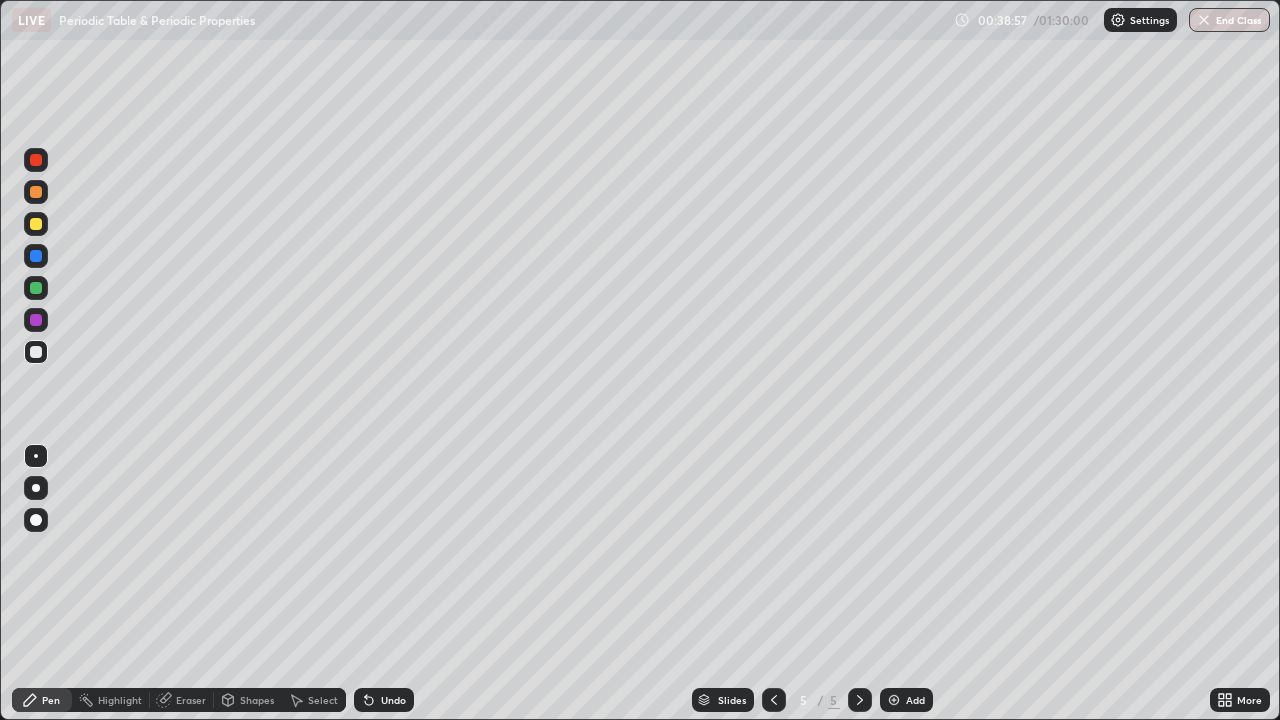 click on "Undo" at bounding box center (384, 700) 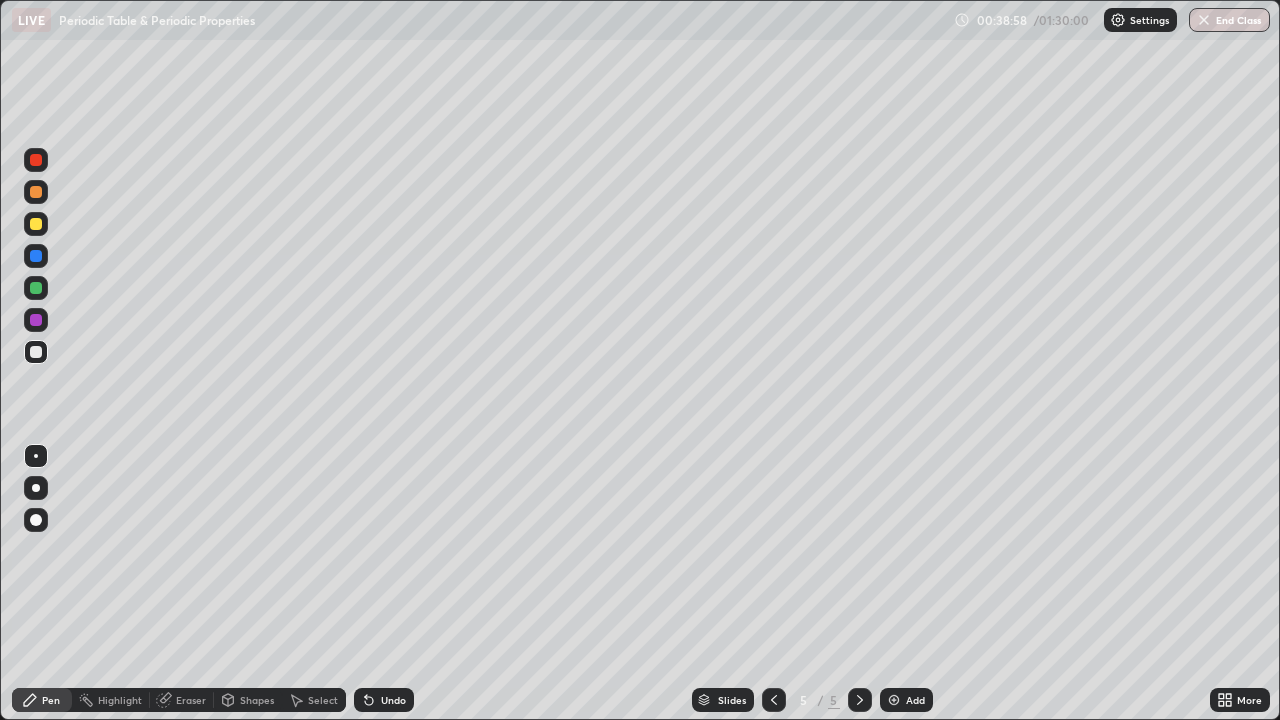click on "Undo" at bounding box center [384, 700] 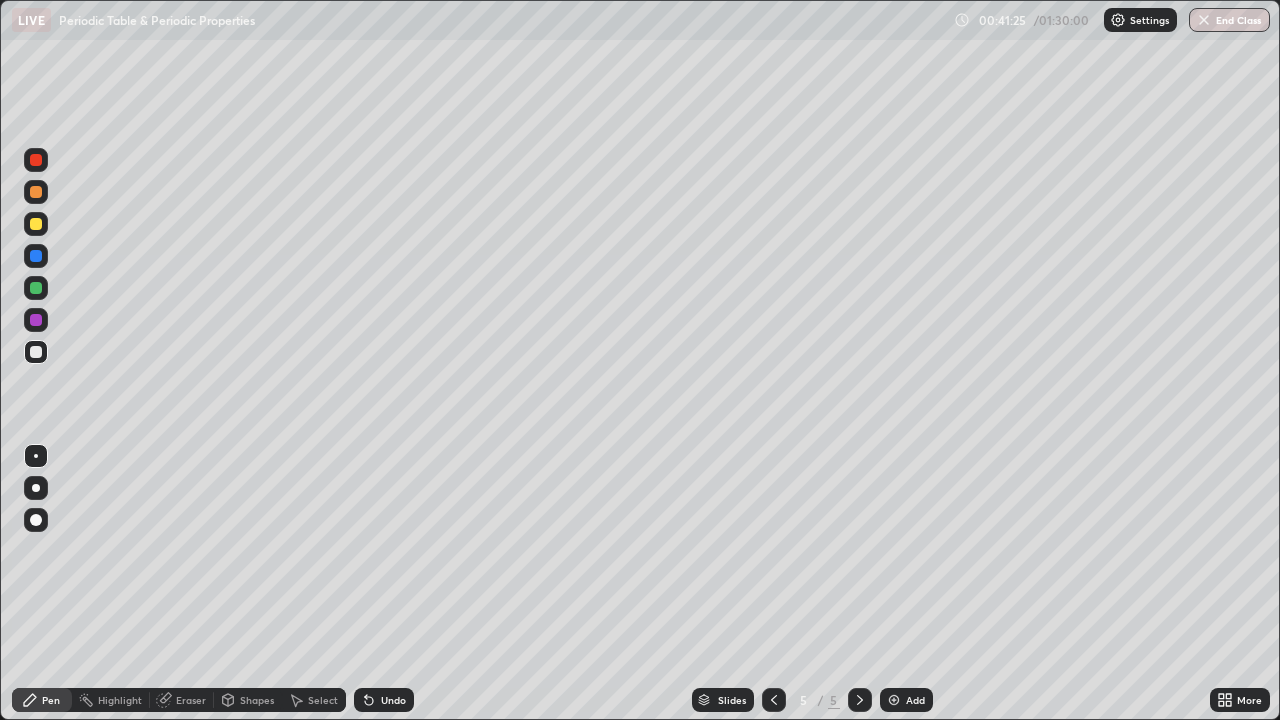 click on "Undo" at bounding box center [384, 700] 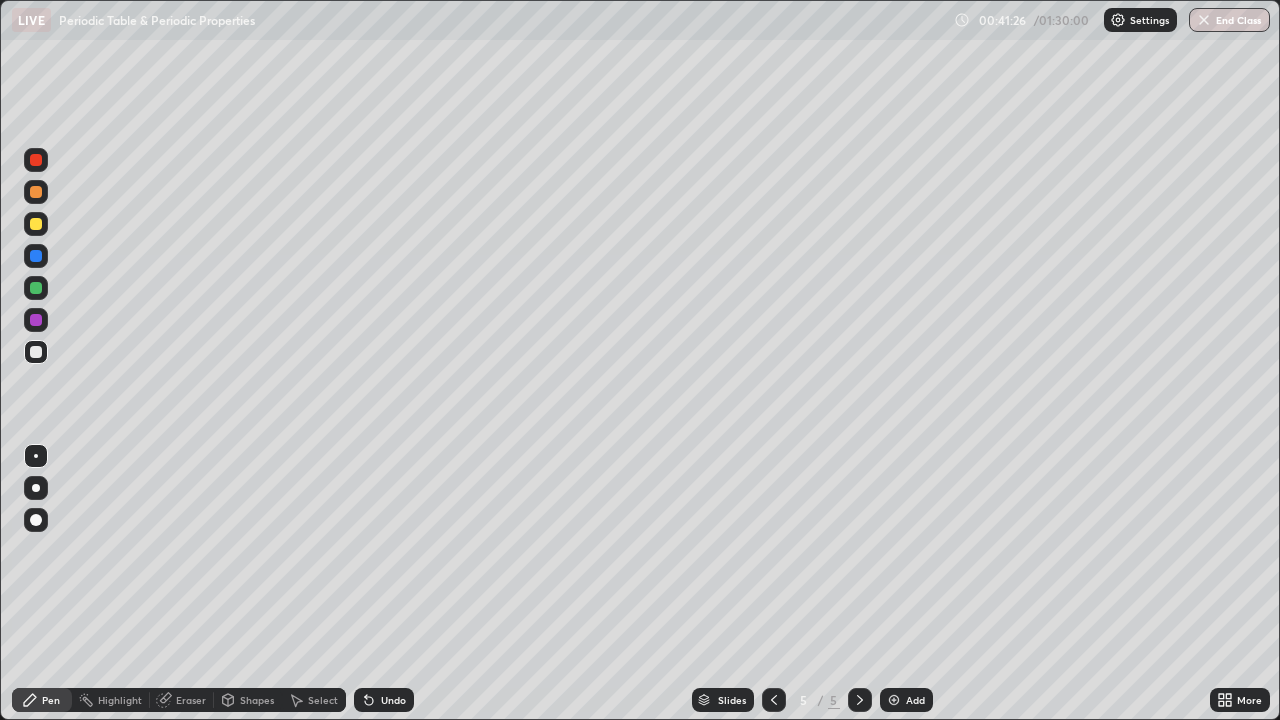 click on "Undo" at bounding box center (384, 700) 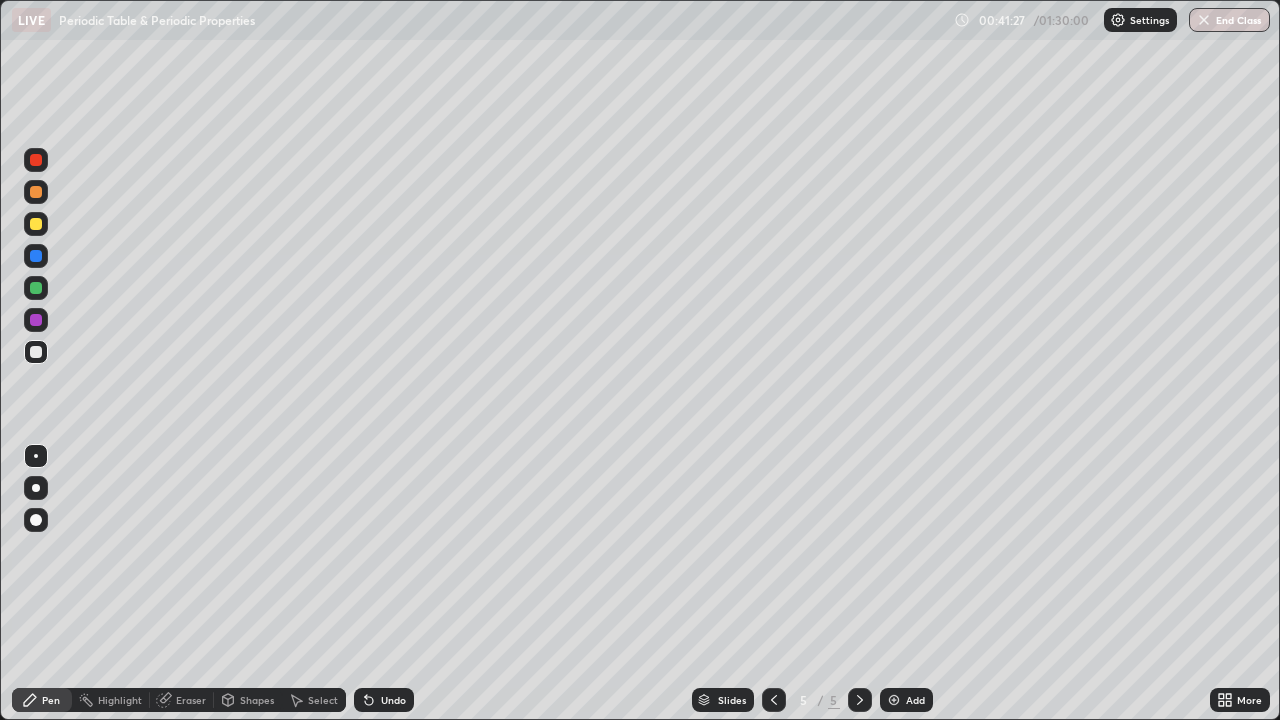 click on "Undo" at bounding box center [384, 700] 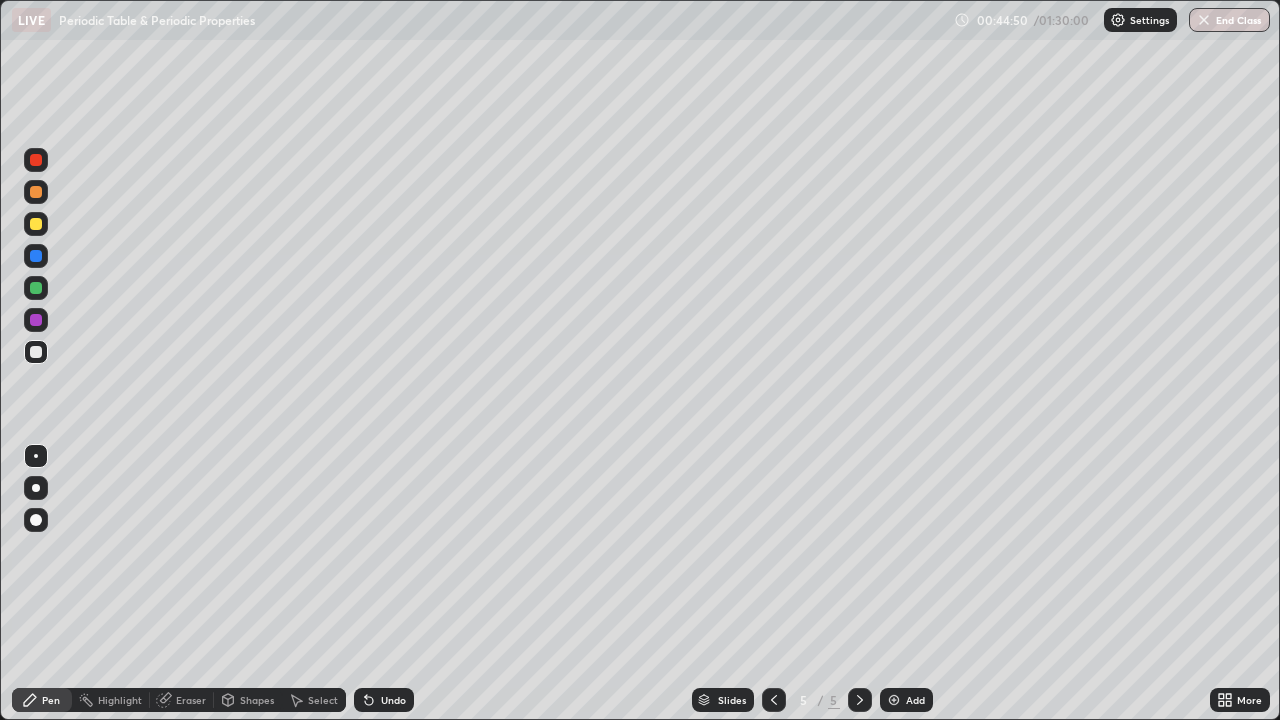 click on "Add" at bounding box center [906, 700] 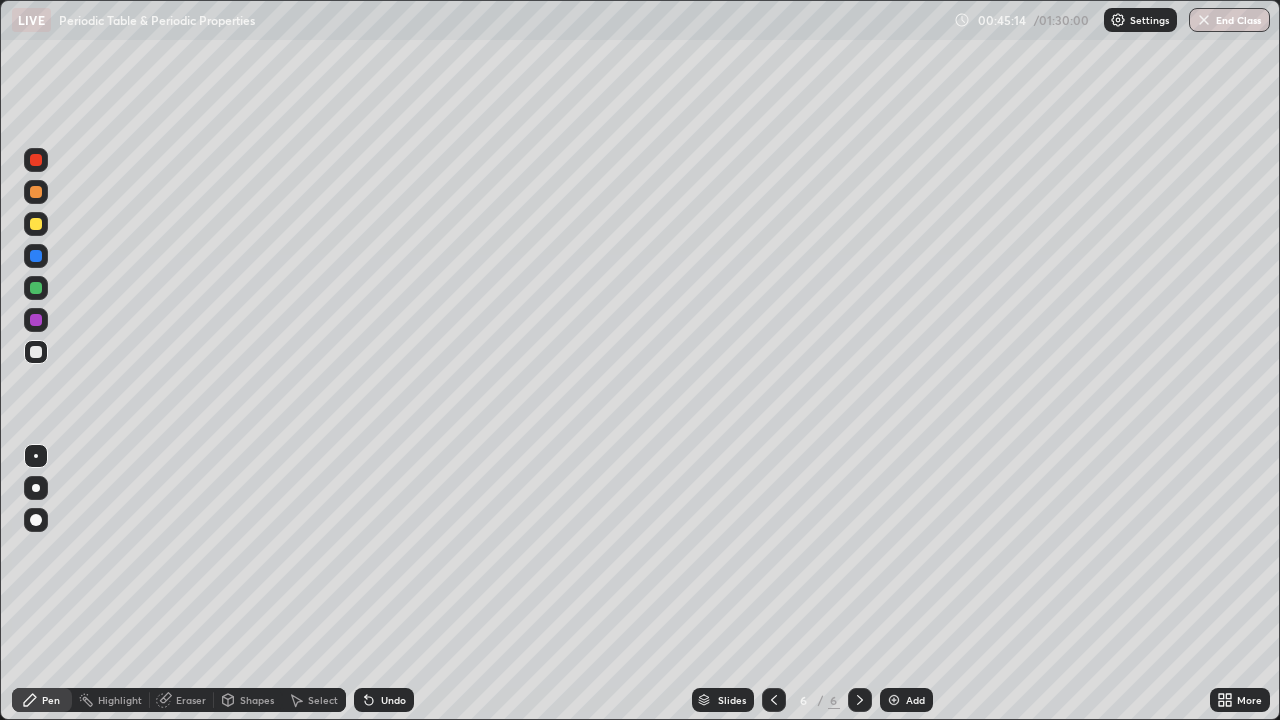 click on "Eraser" at bounding box center [191, 700] 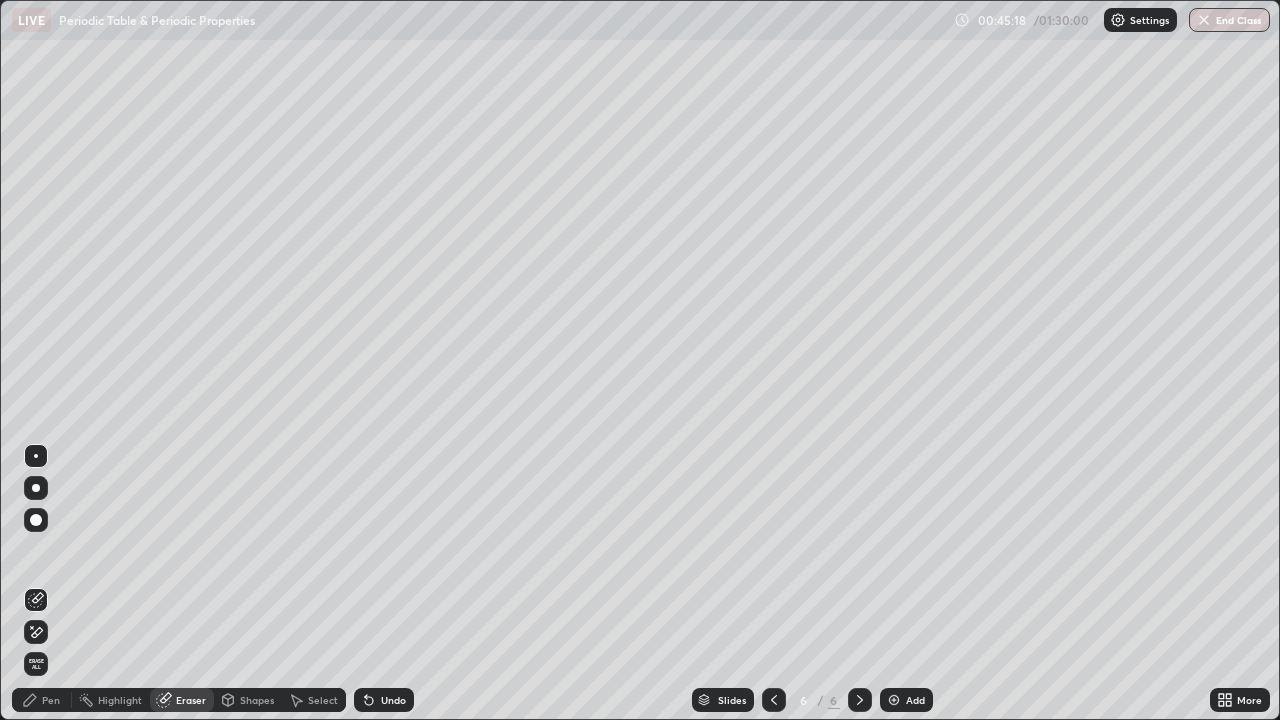 click on "Pen" at bounding box center [51, 700] 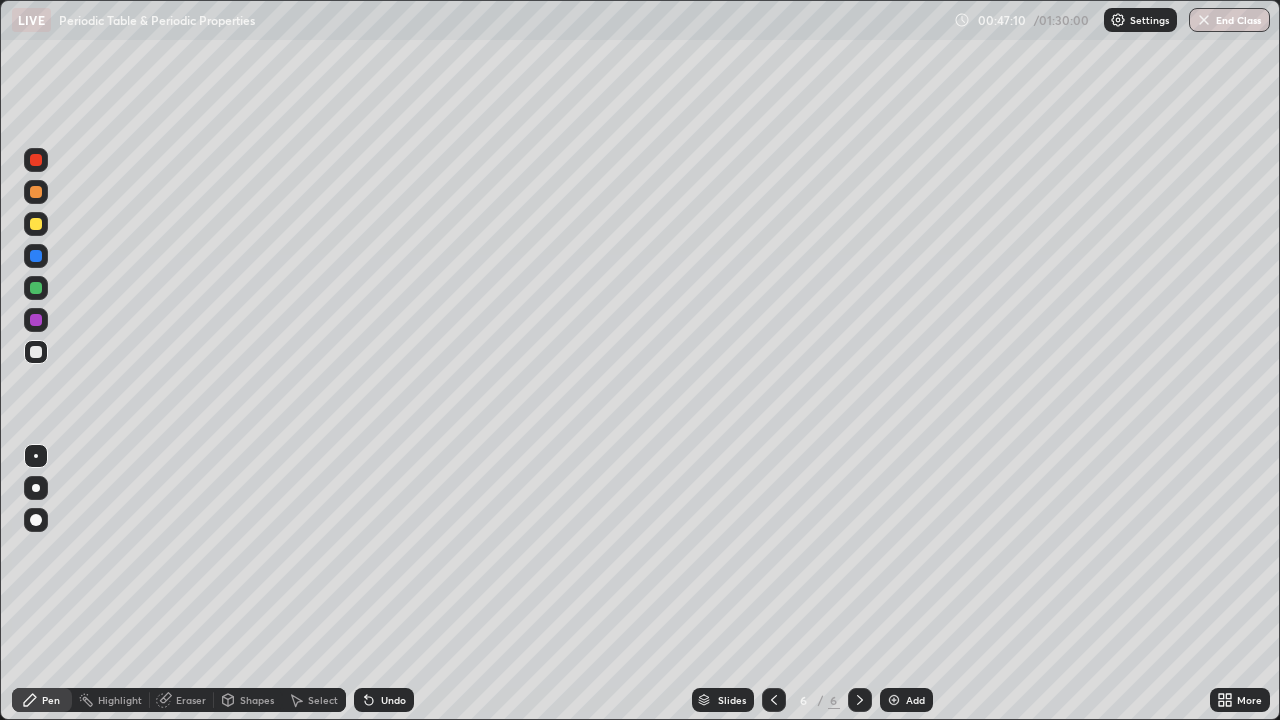 click on "Shapes" at bounding box center [257, 700] 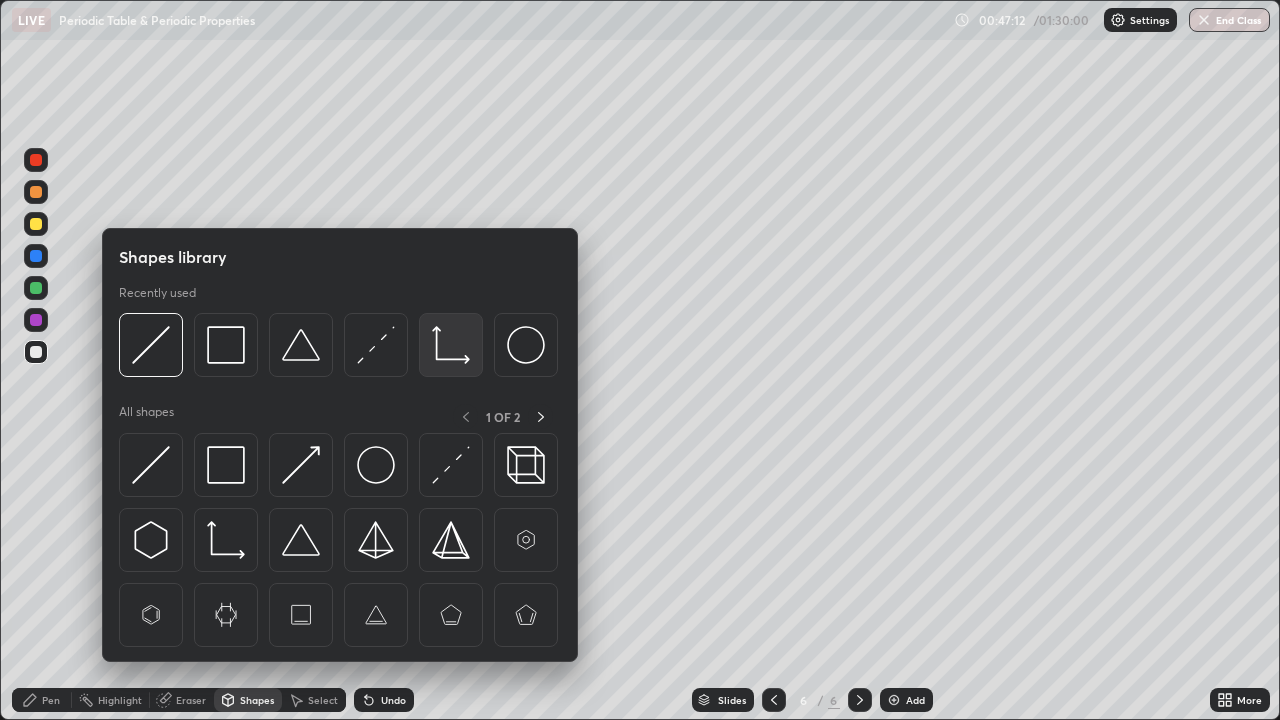 click at bounding box center (451, 345) 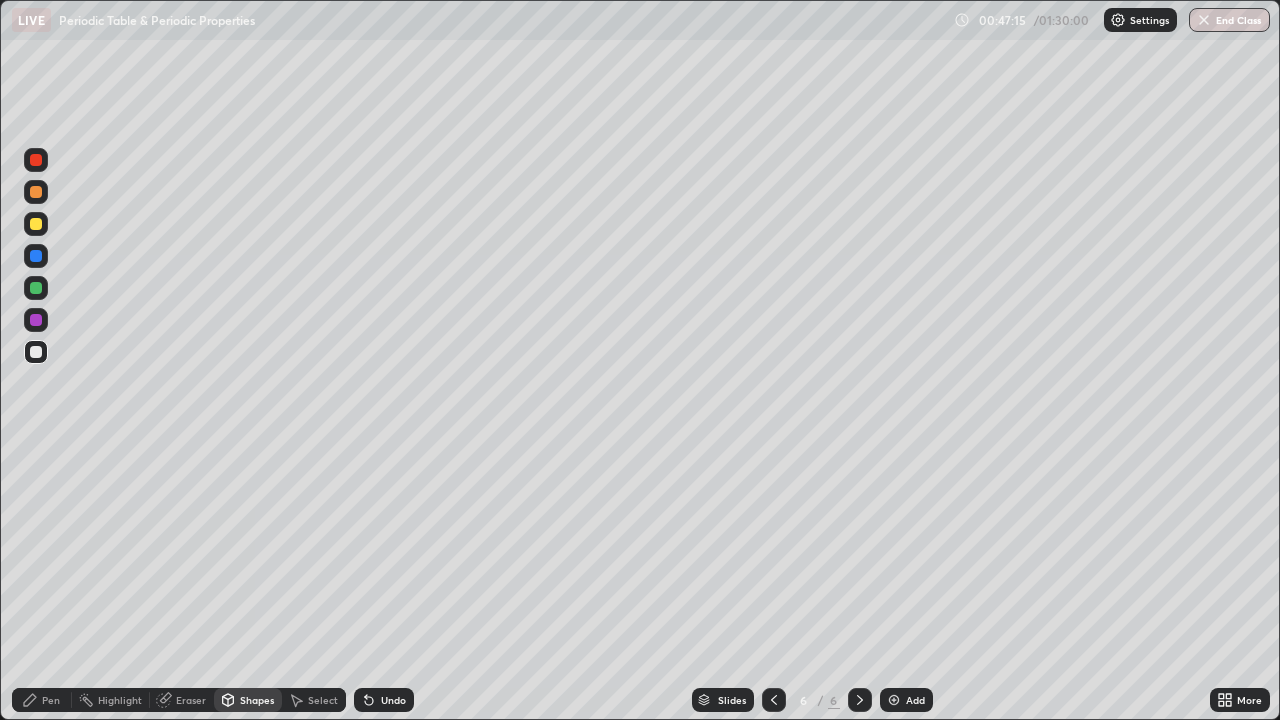 click on "Pen" at bounding box center (51, 700) 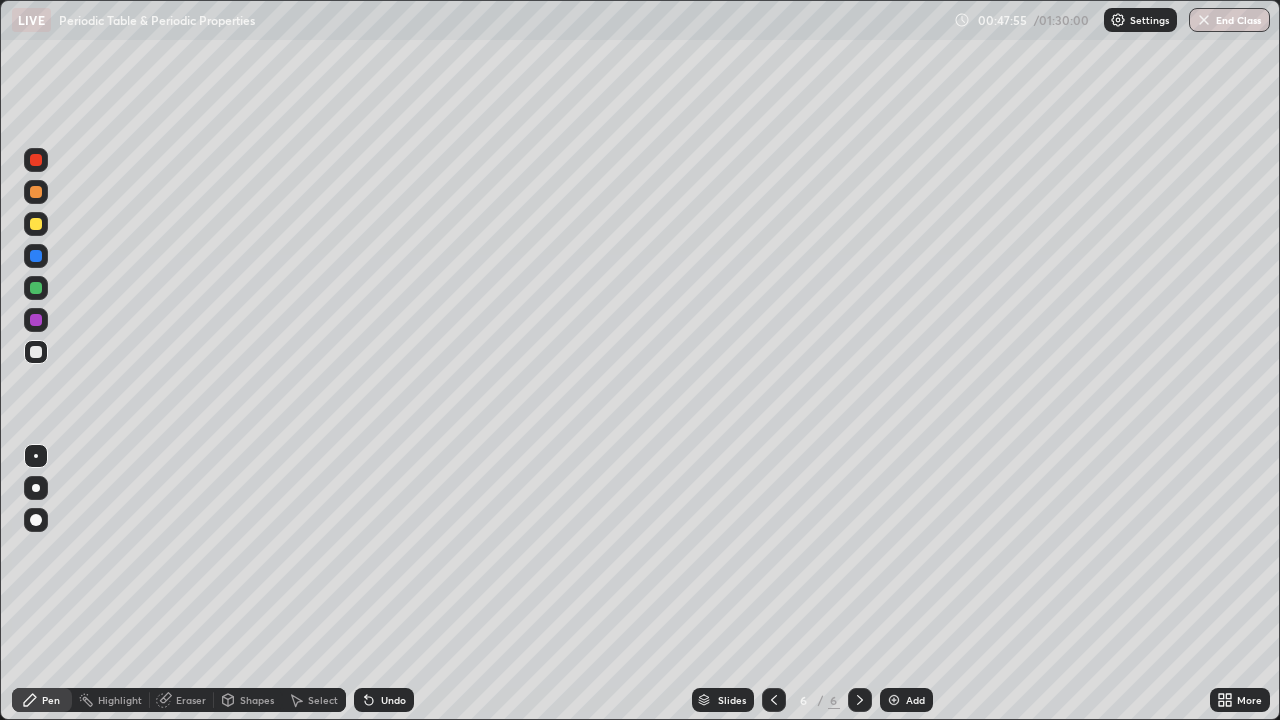click at bounding box center (36, 320) 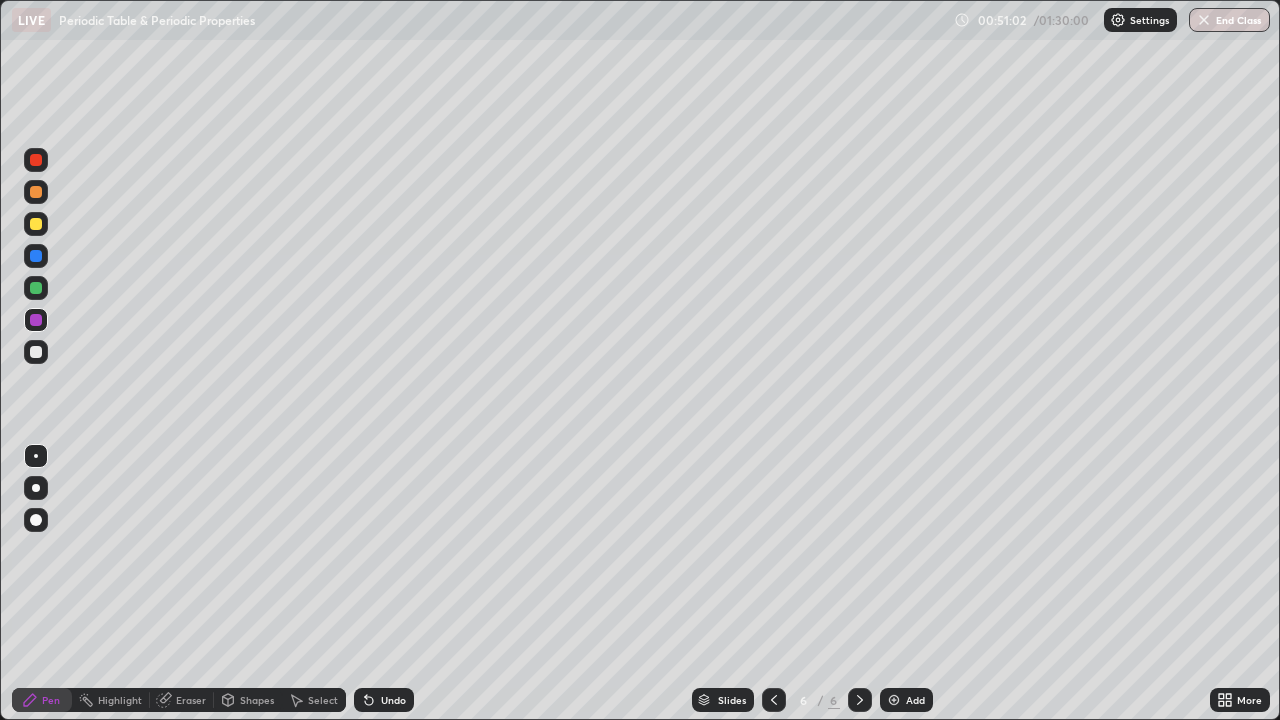 click 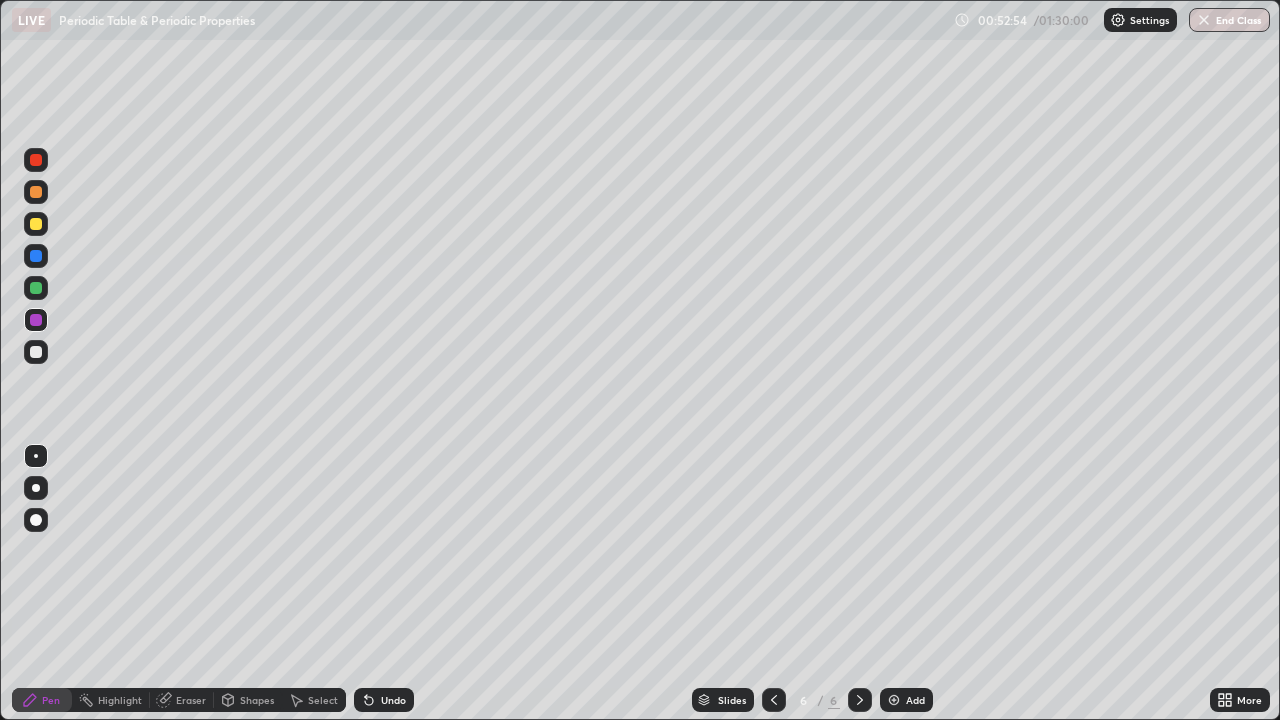 click 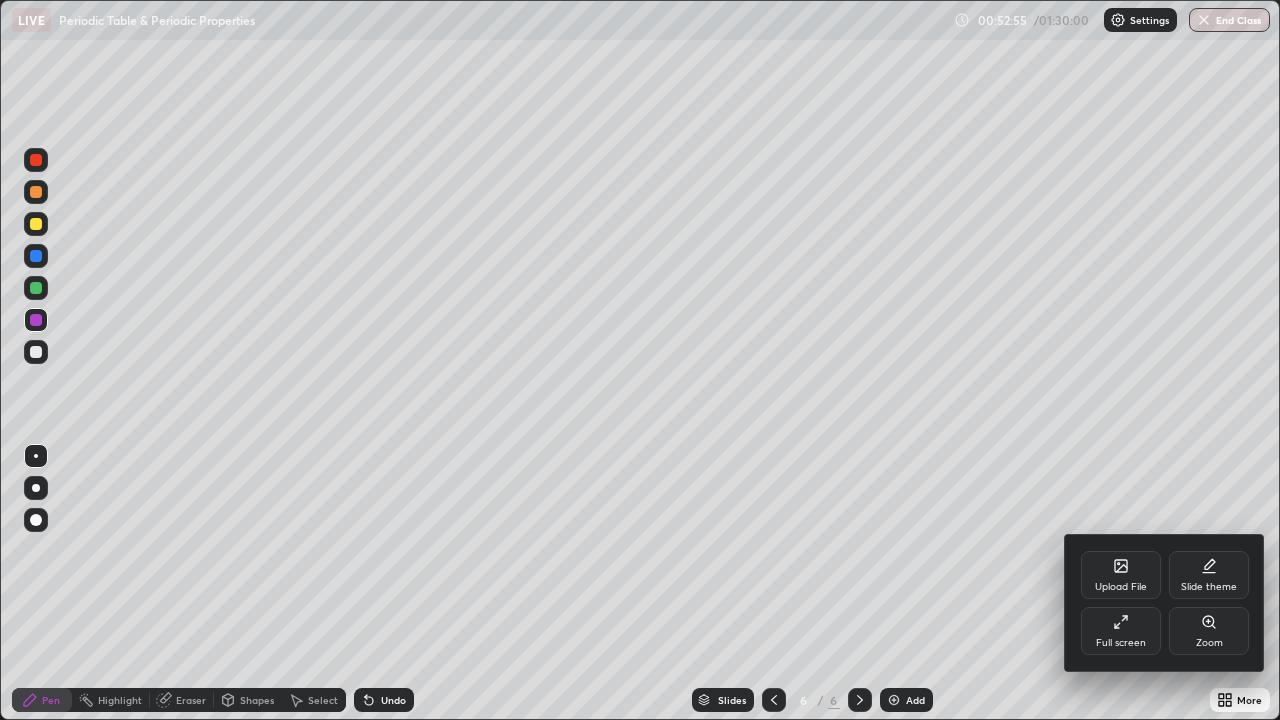click 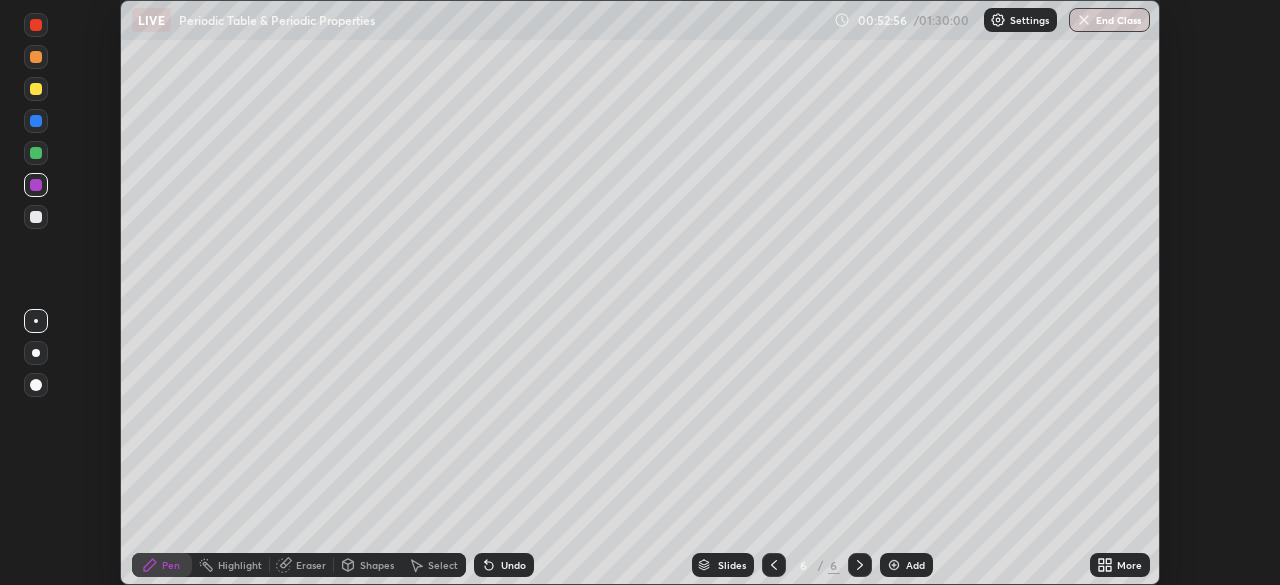 scroll, scrollTop: 585, scrollLeft: 1280, axis: both 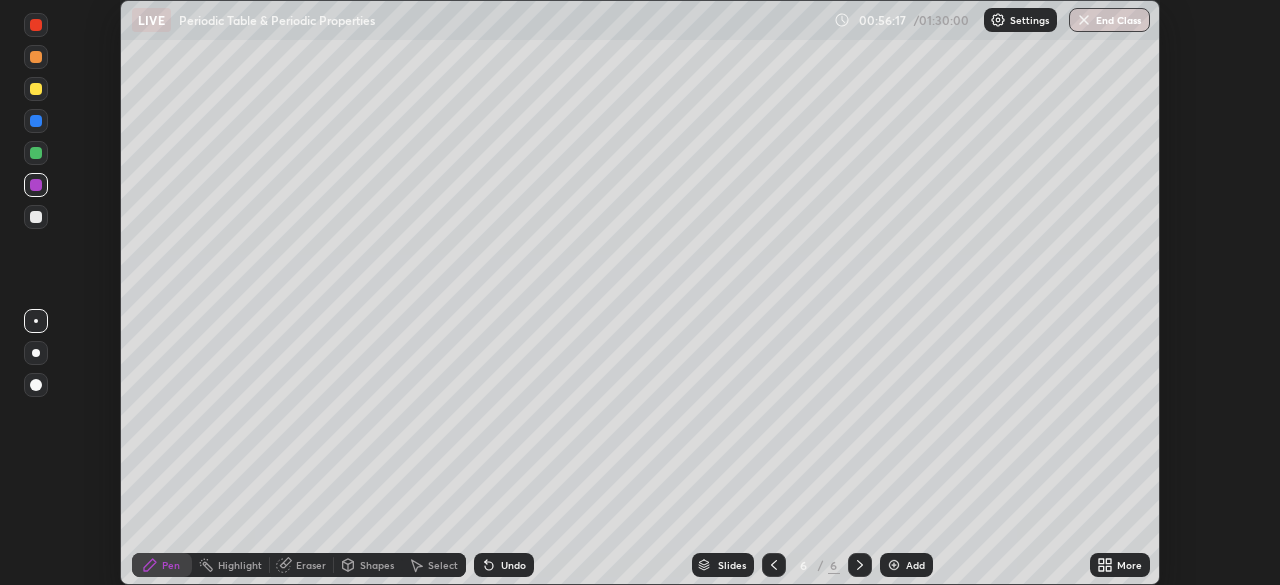 click at bounding box center (36, 217) 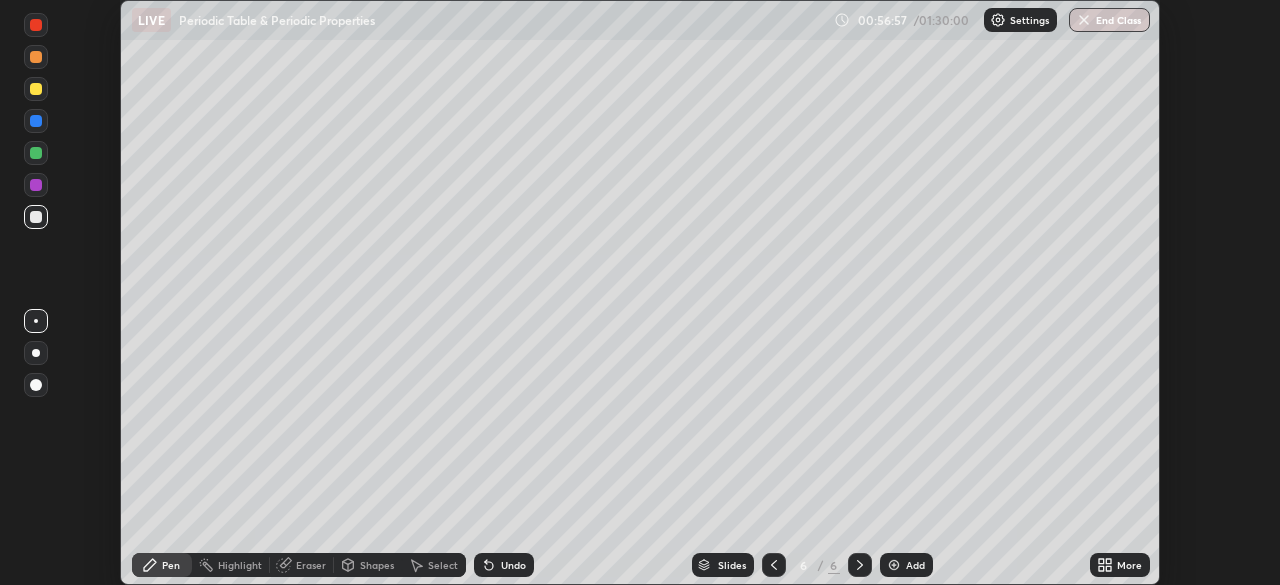 click at bounding box center [36, 153] 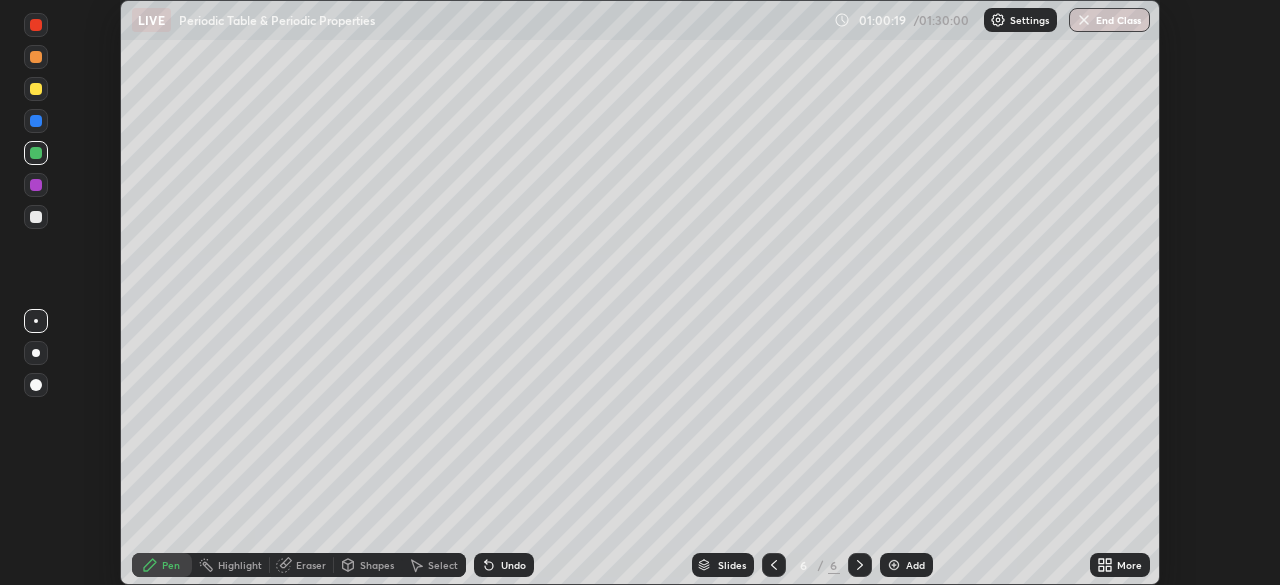 click on "Eraser" at bounding box center (311, 565) 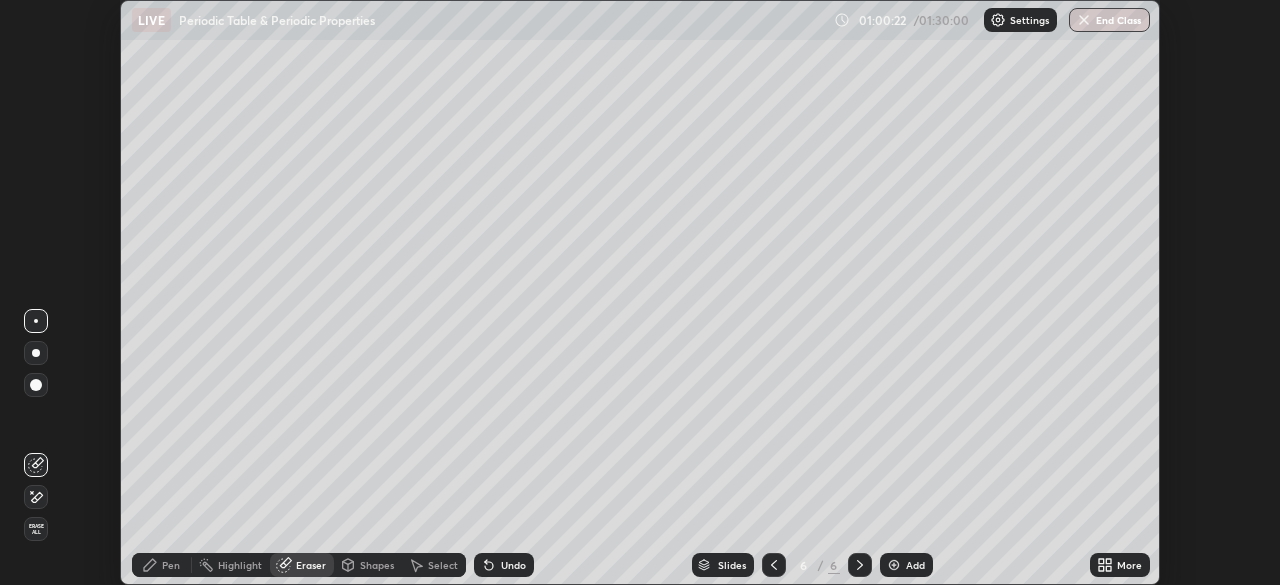 click on "Pen" at bounding box center (162, 565) 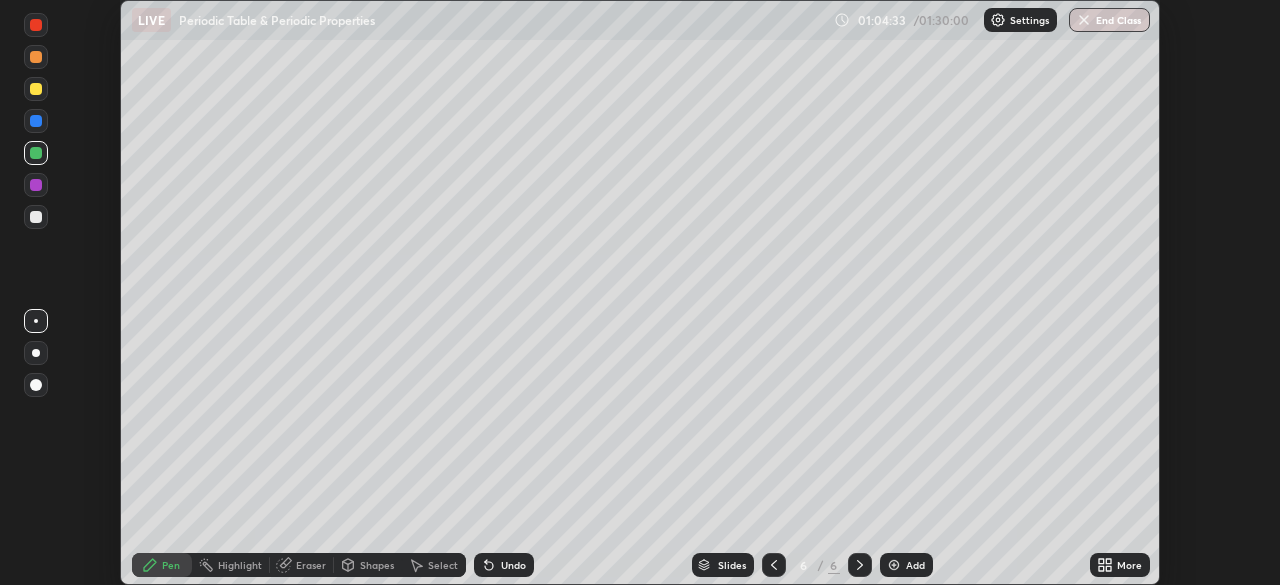click on "Eraser" at bounding box center (311, 565) 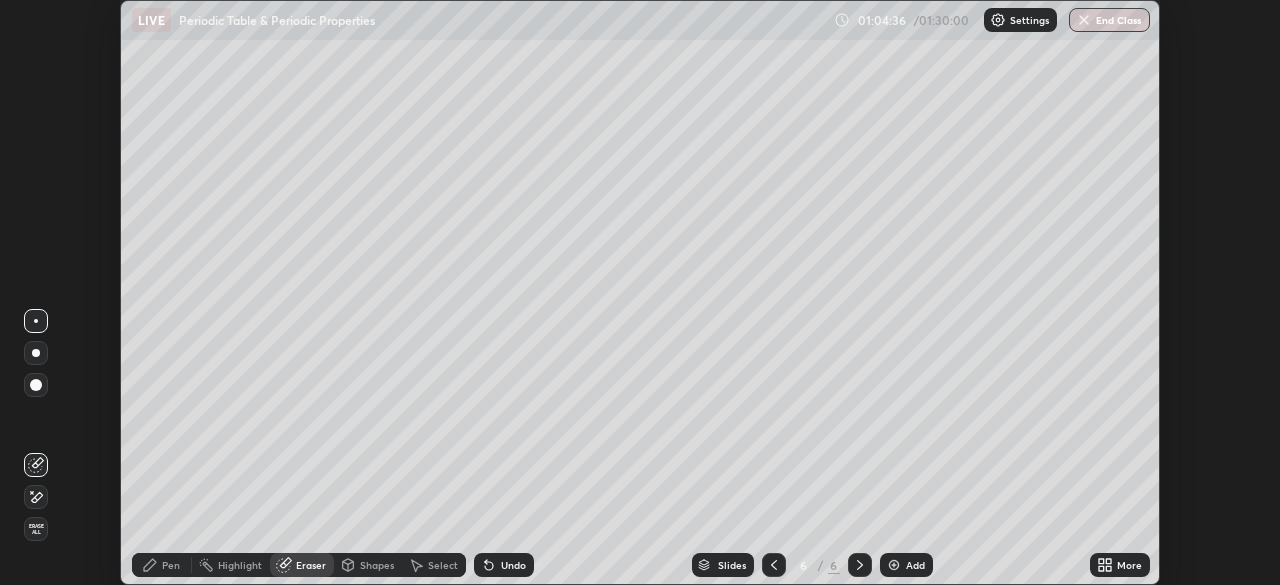 click on "Pen" at bounding box center [171, 565] 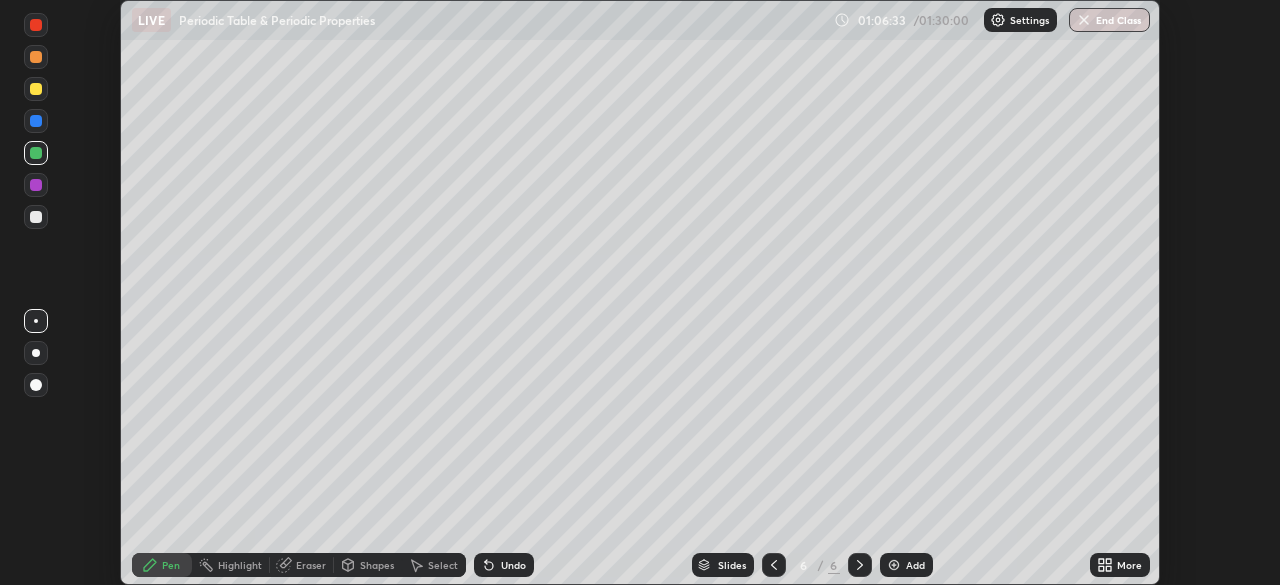 click 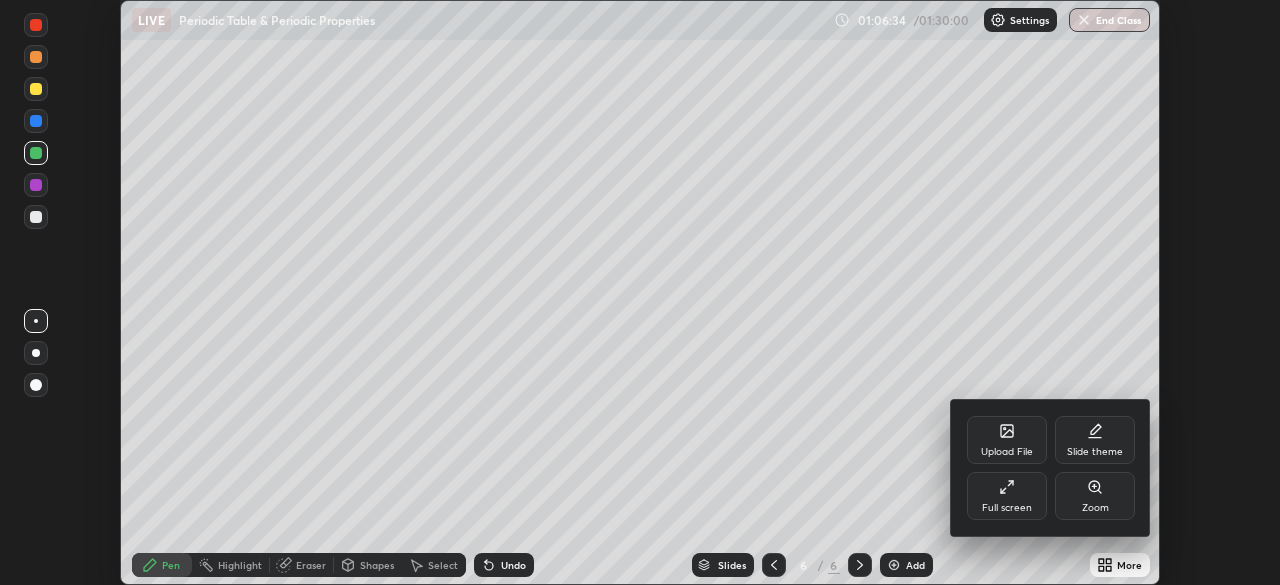 click on "Full screen" at bounding box center (1007, 496) 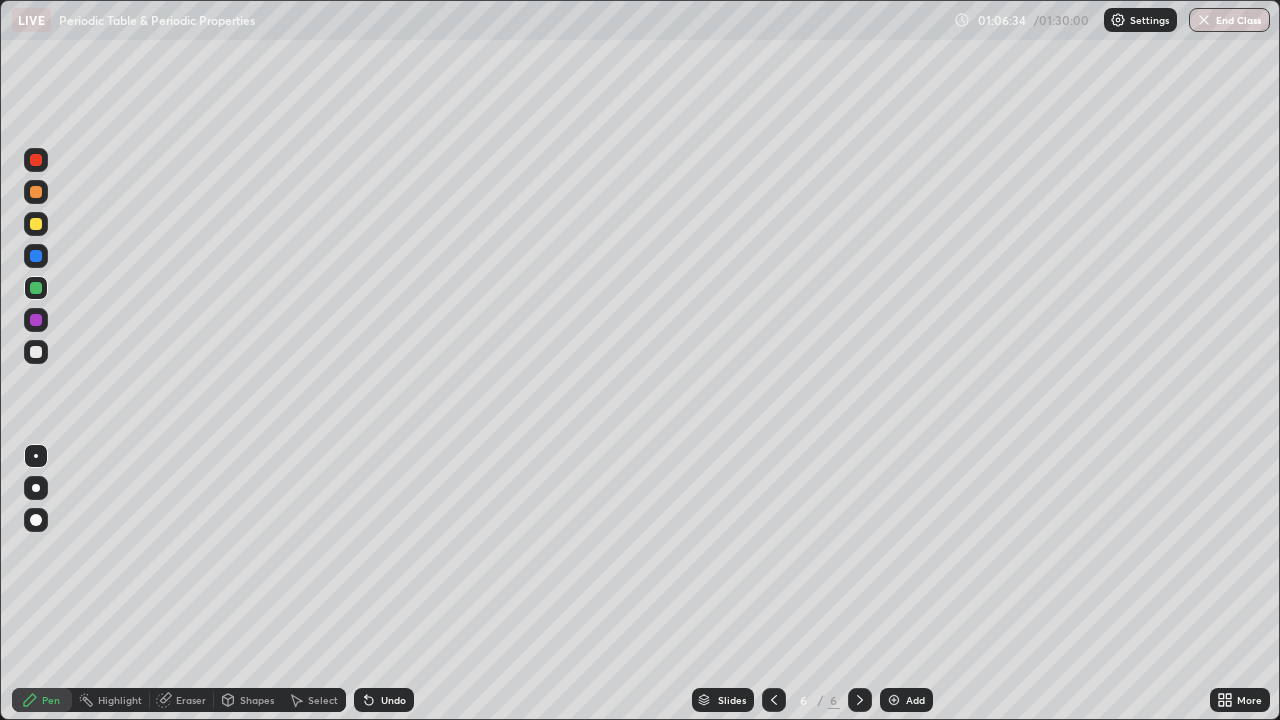 scroll, scrollTop: 99280, scrollLeft: 98720, axis: both 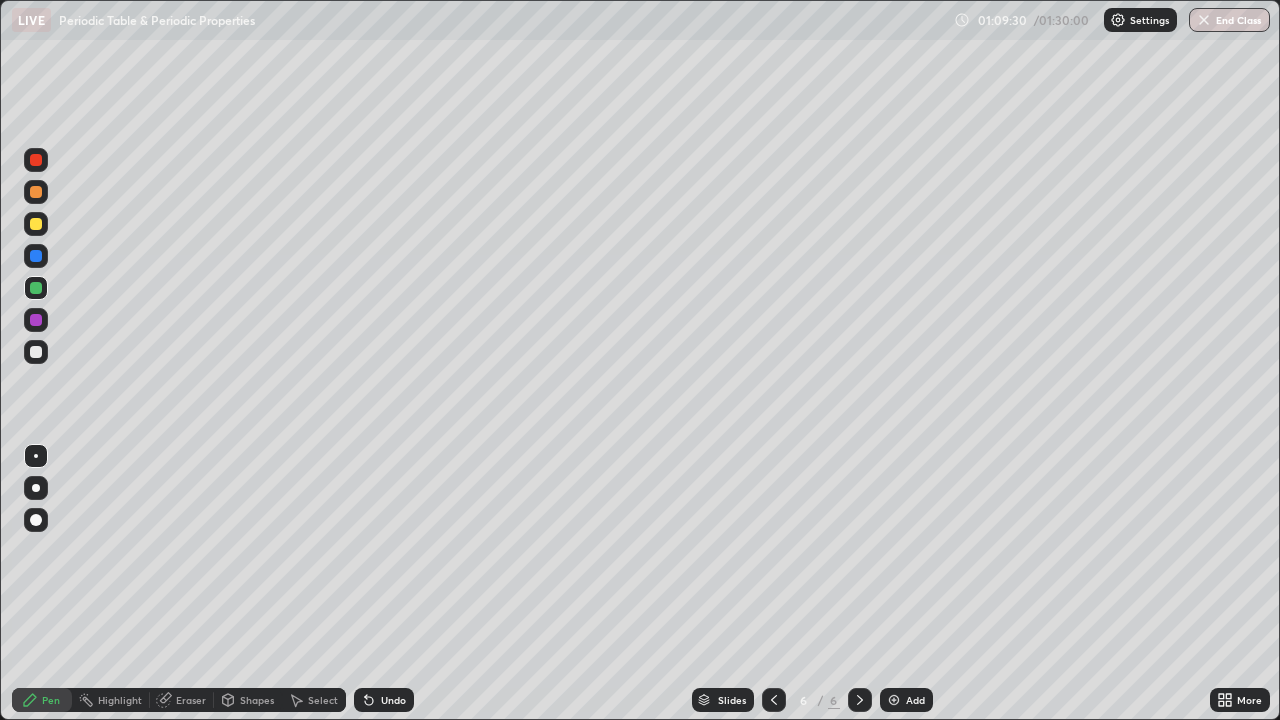 click on "Add" at bounding box center [906, 700] 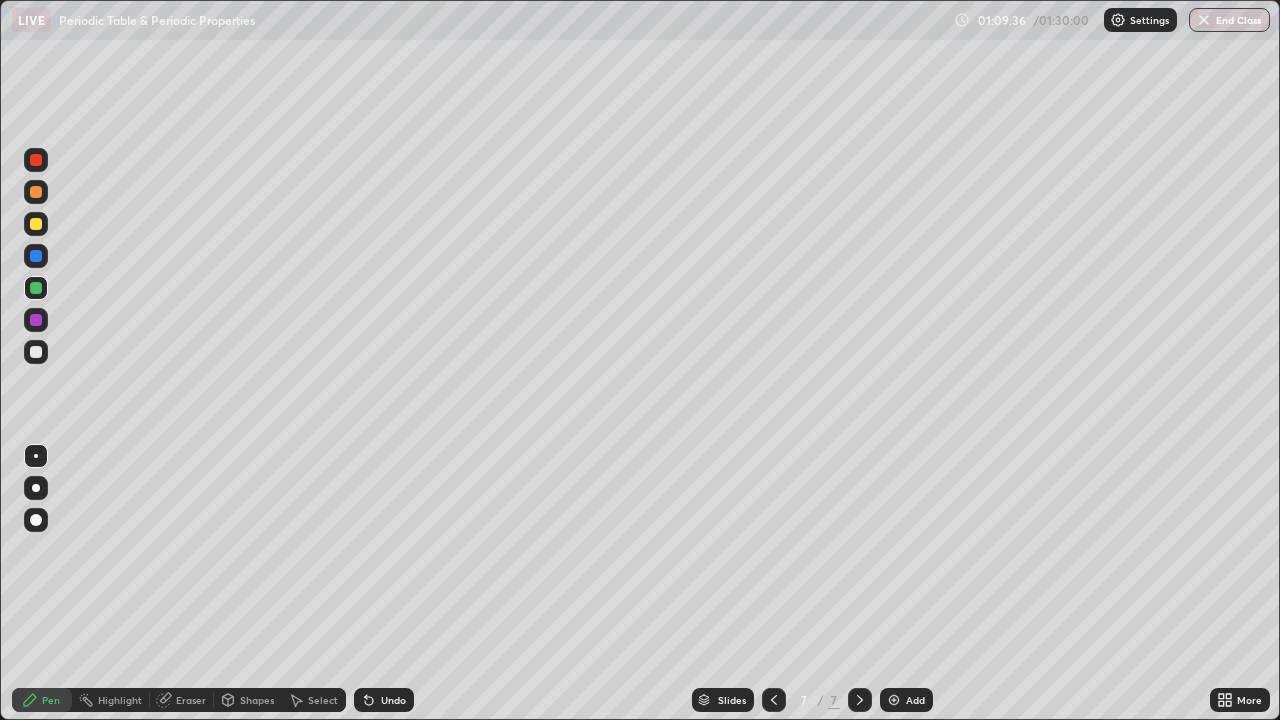 click at bounding box center [36, 320] 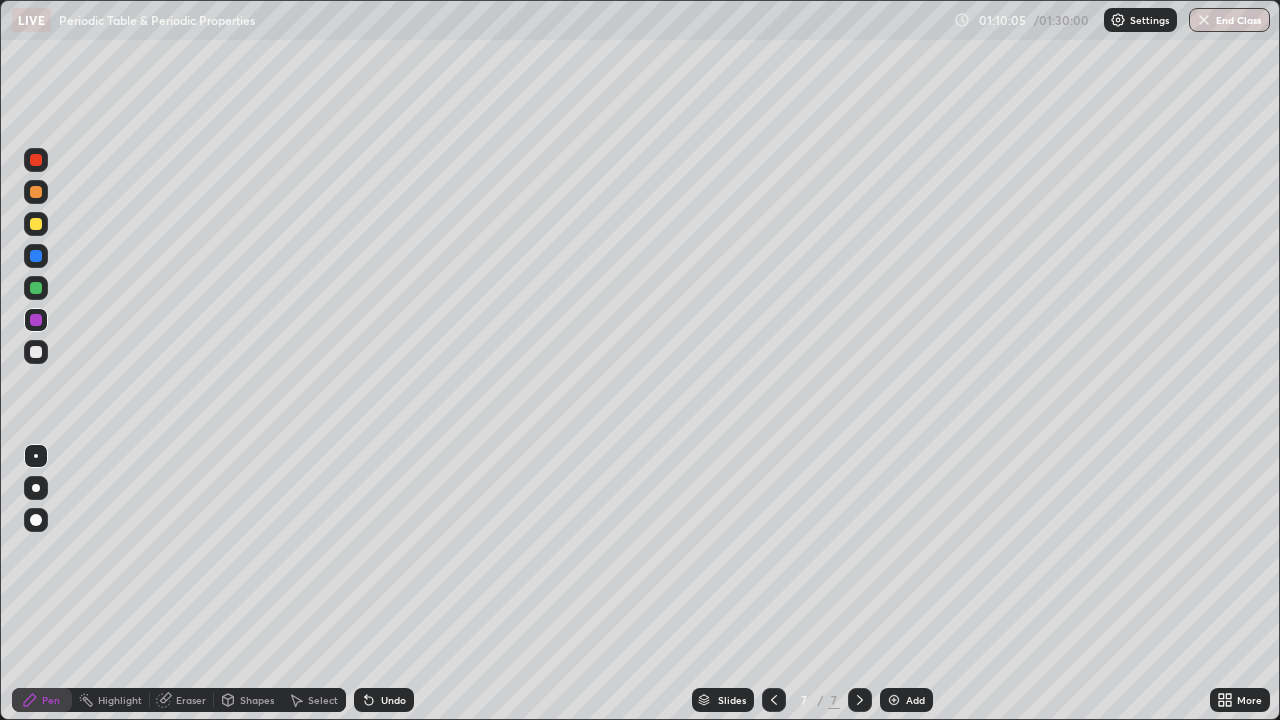 click at bounding box center [36, 352] 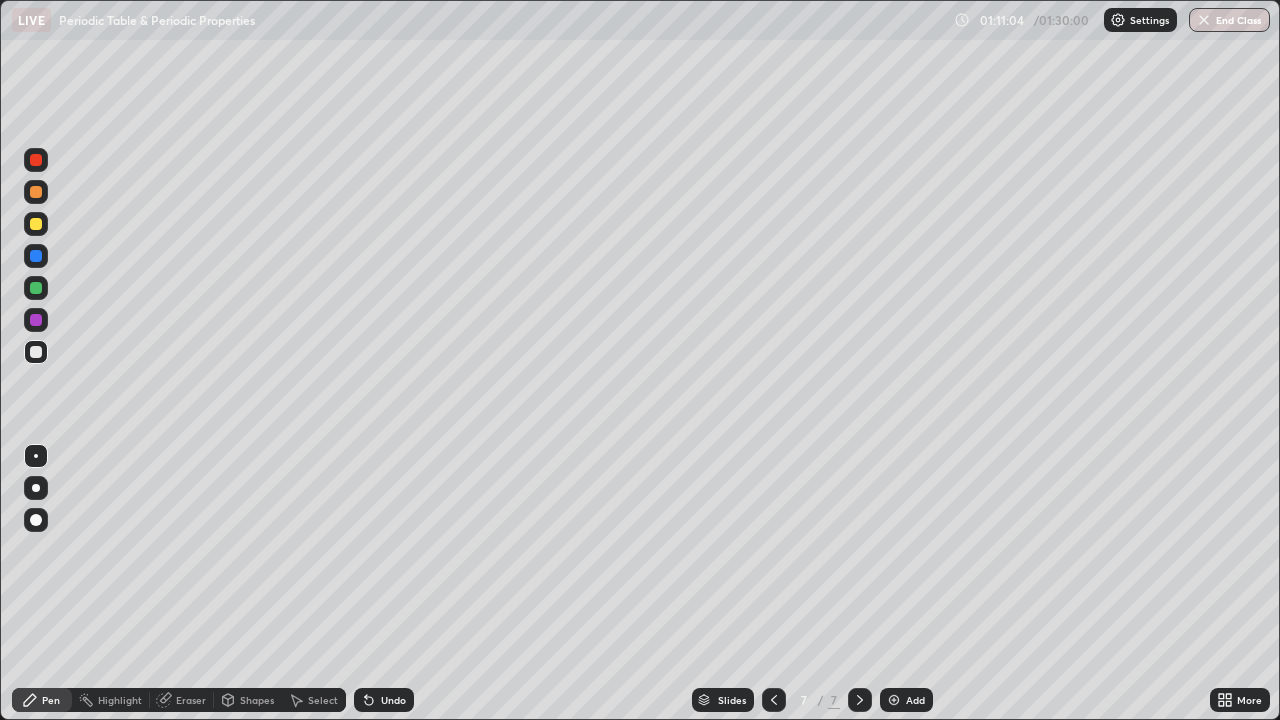 click at bounding box center (36, 320) 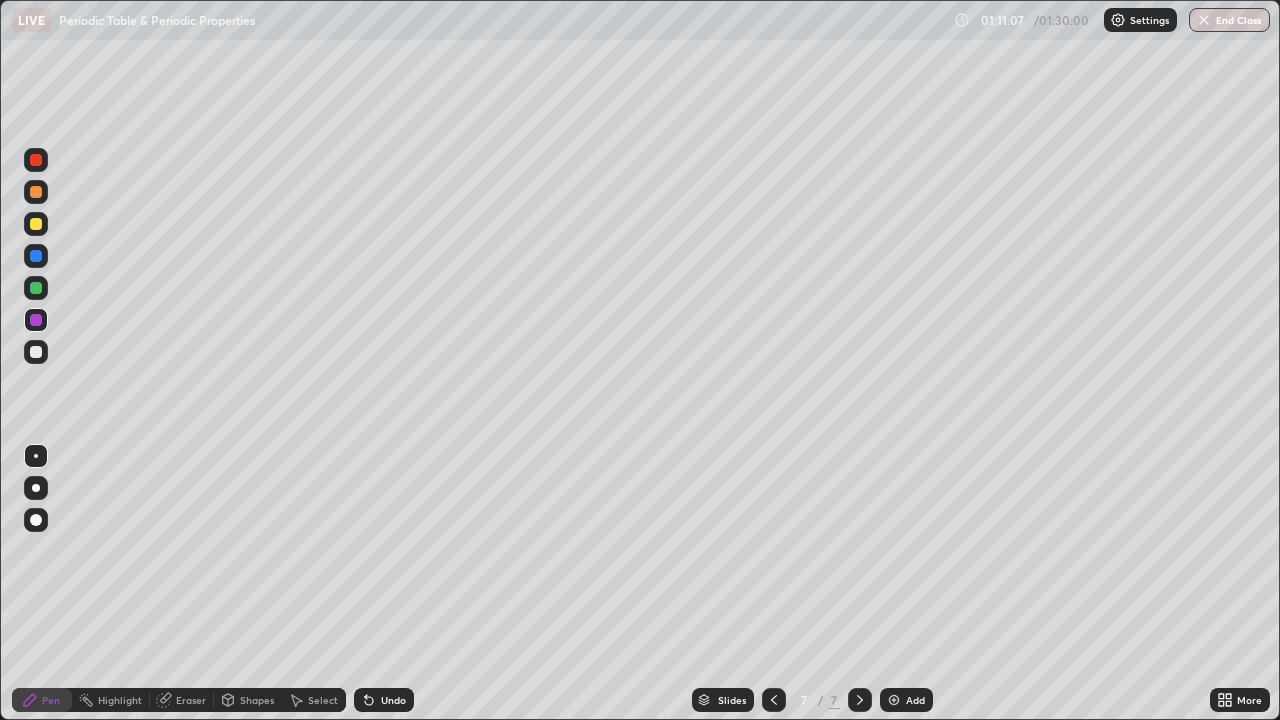 click at bounding box center [36, 352] 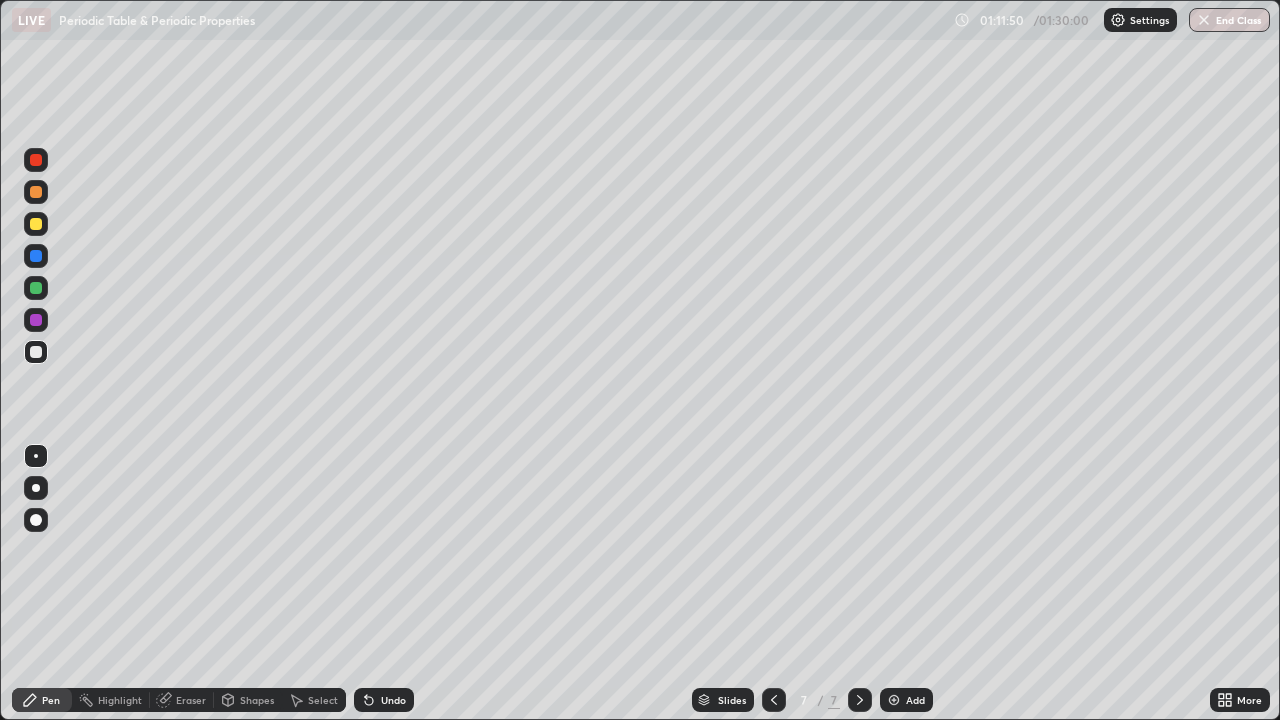 click on "Undo" at bounding box center (393, 700) 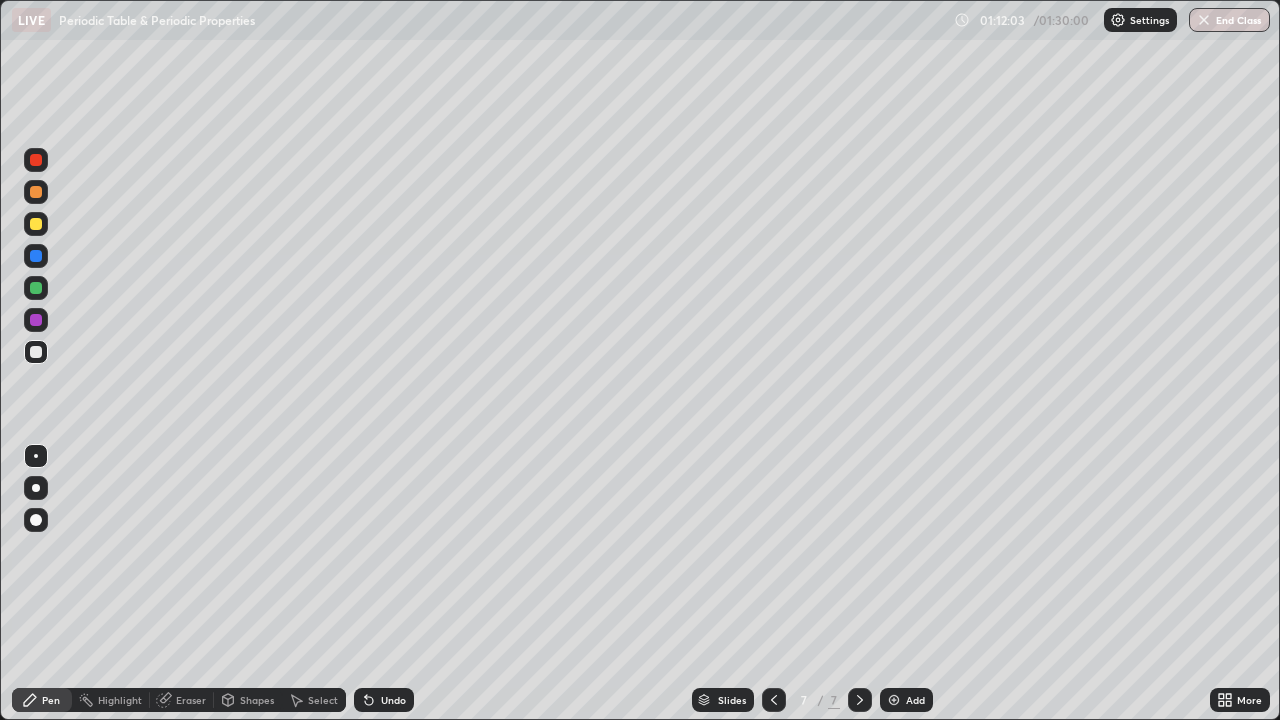 click on "Undo" at bounding box center (393, 700) 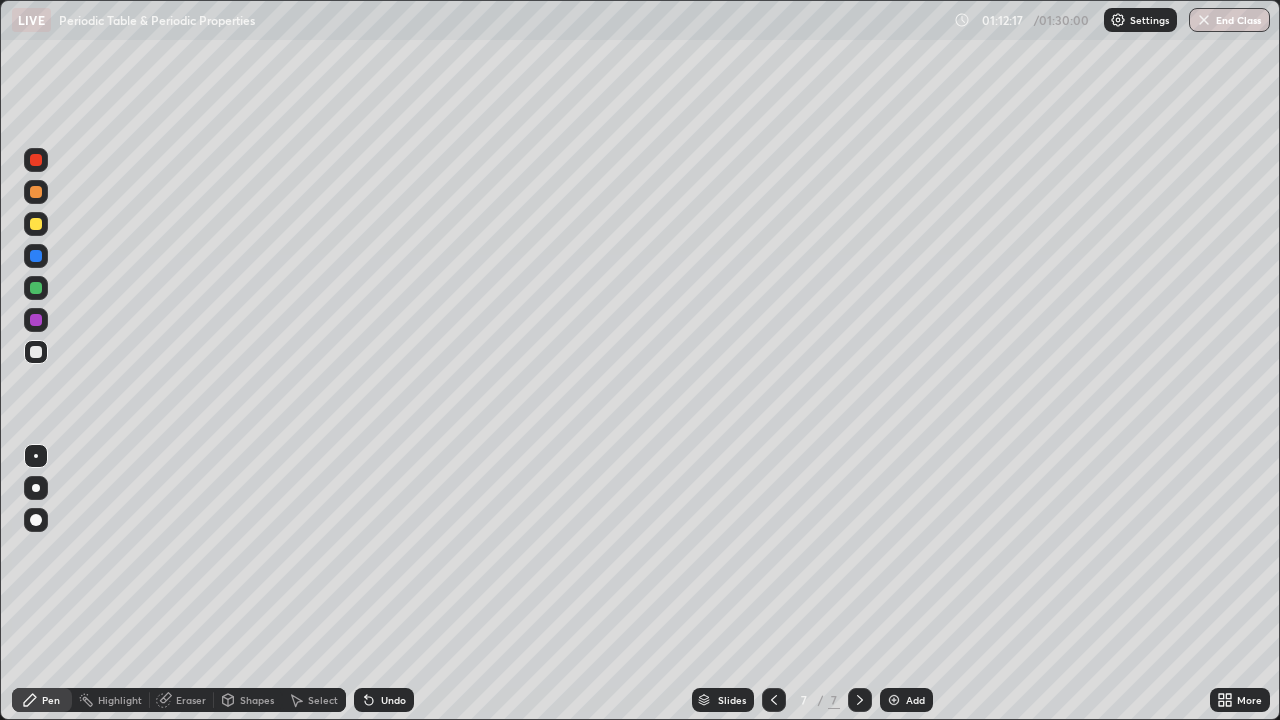 click at bounding box center (36, 288) 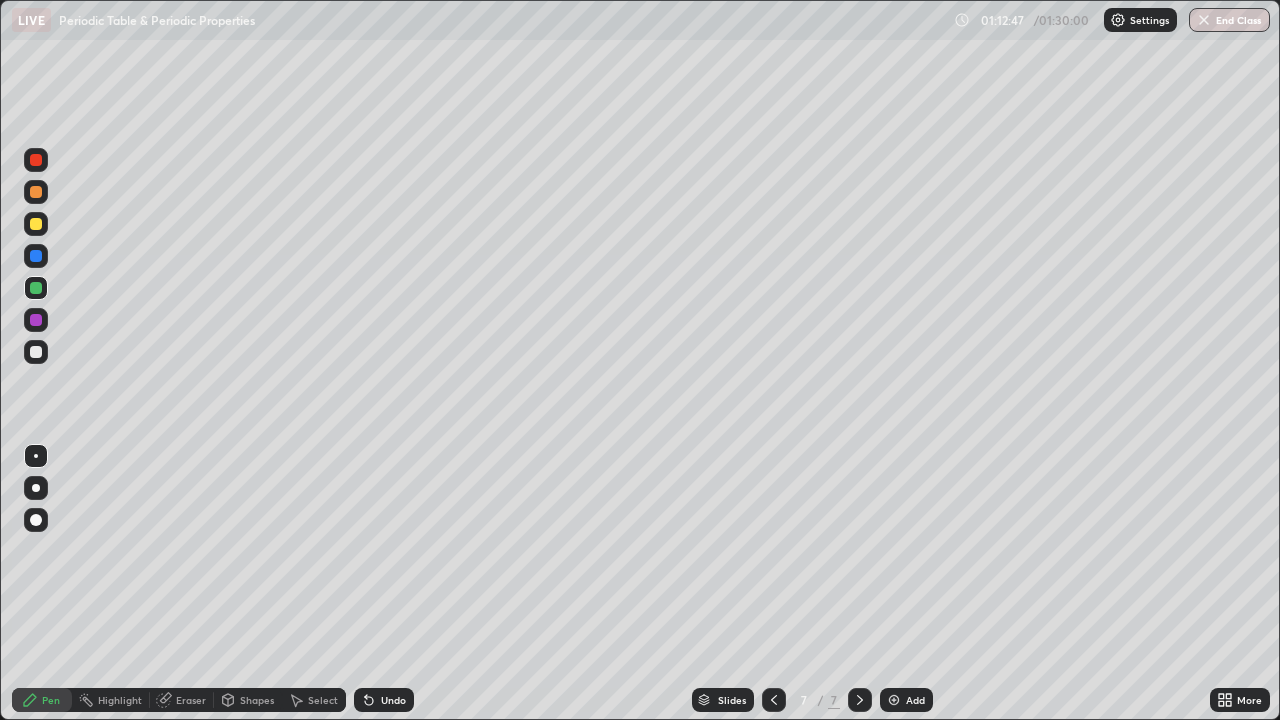 click at bounding box center (36, 256) 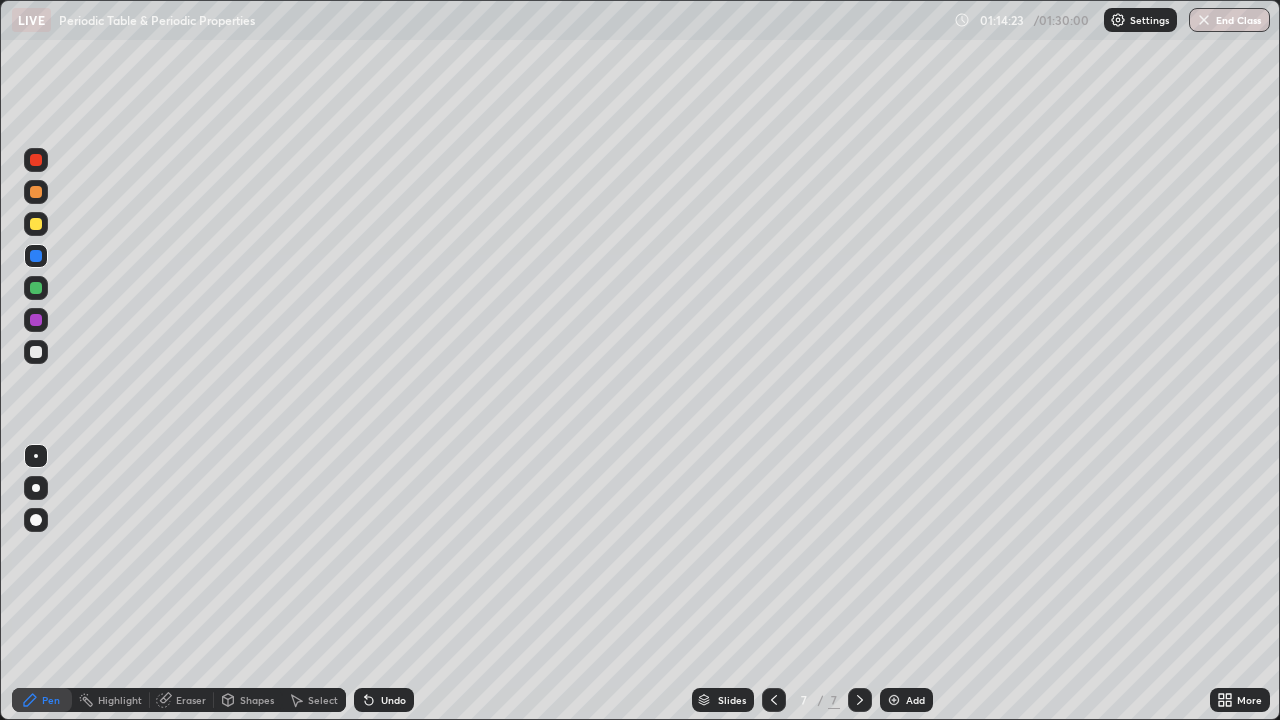 click at bounding box center (36, 320) 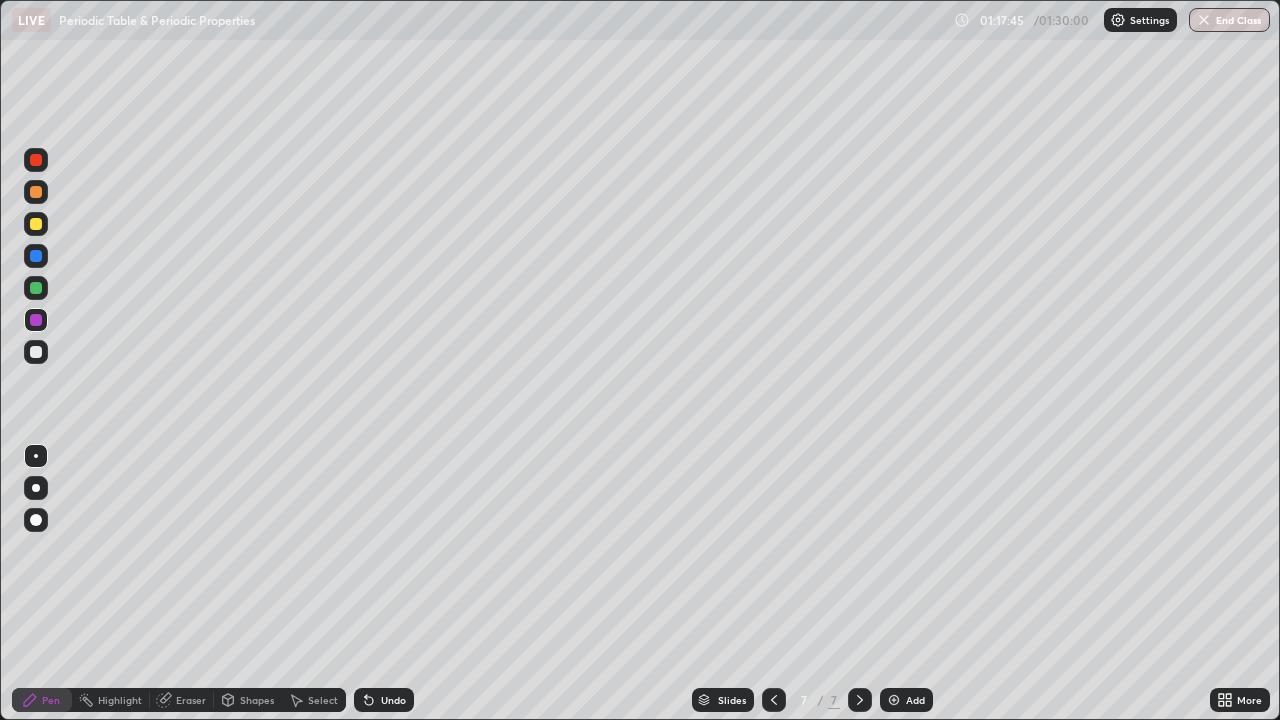 click 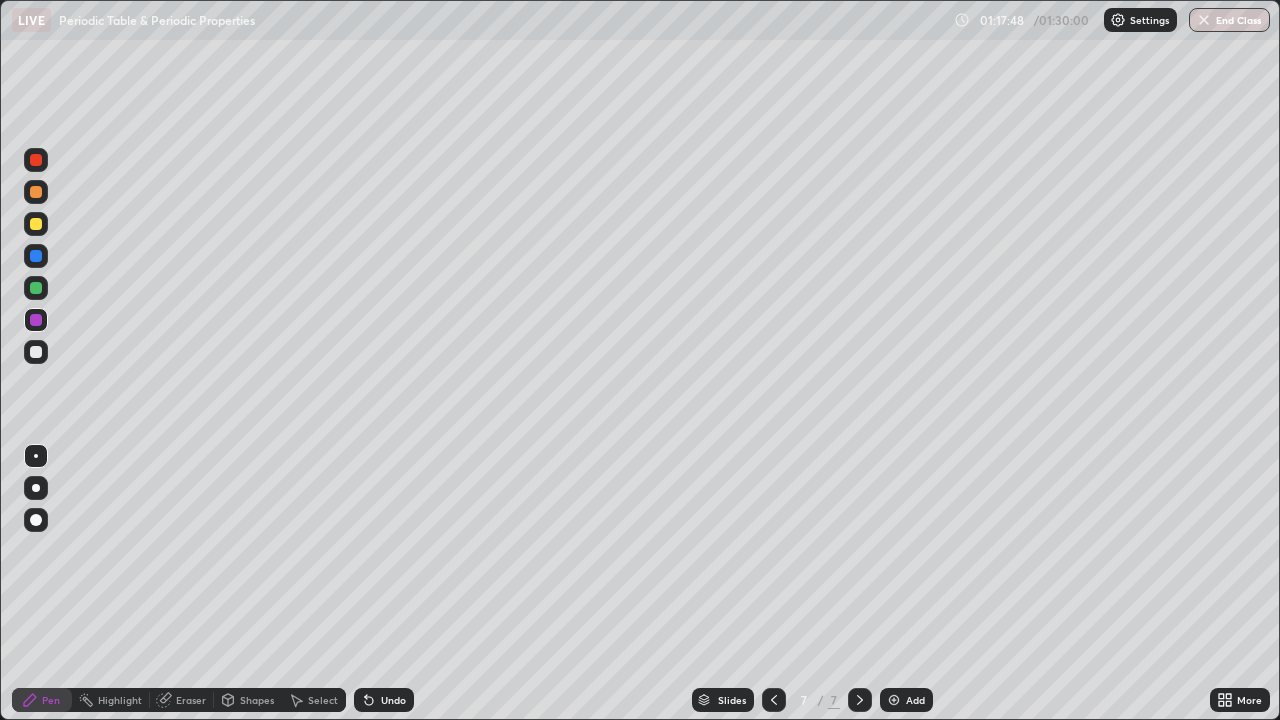 click at bounding box center (36, 352) 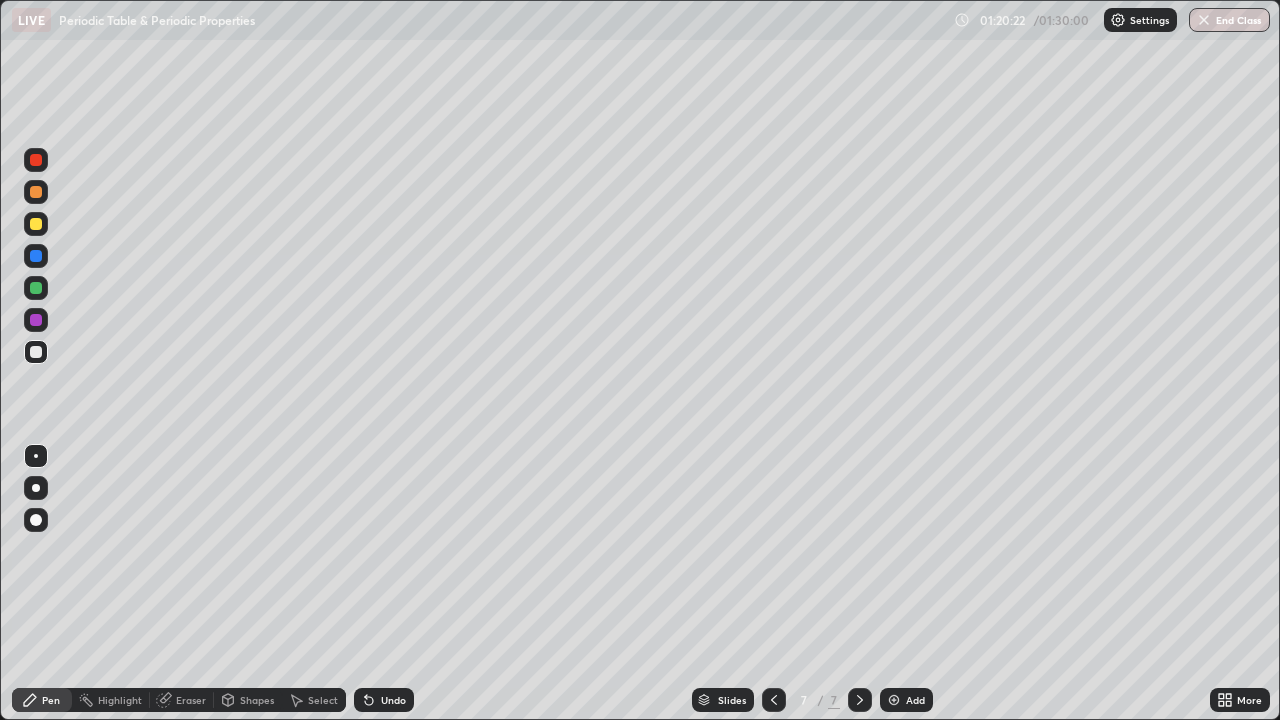 click at bounding box center (36, 320) 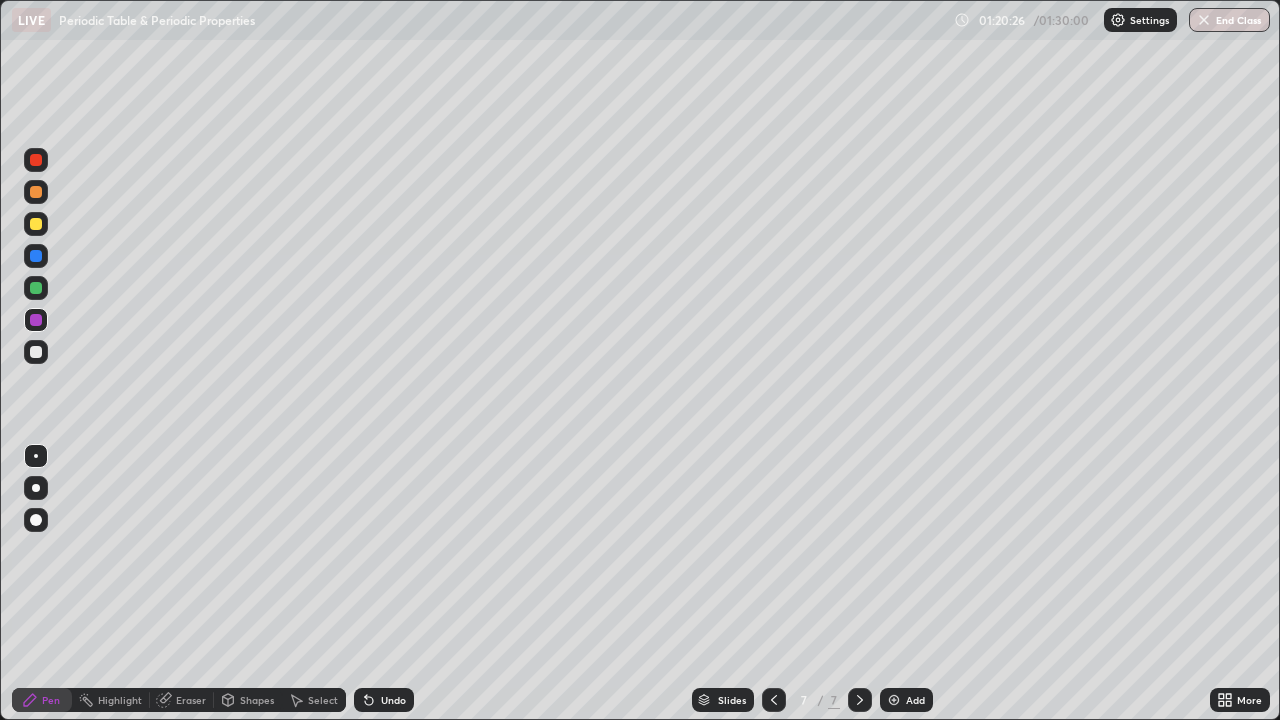click at bounding box center [36, 352] 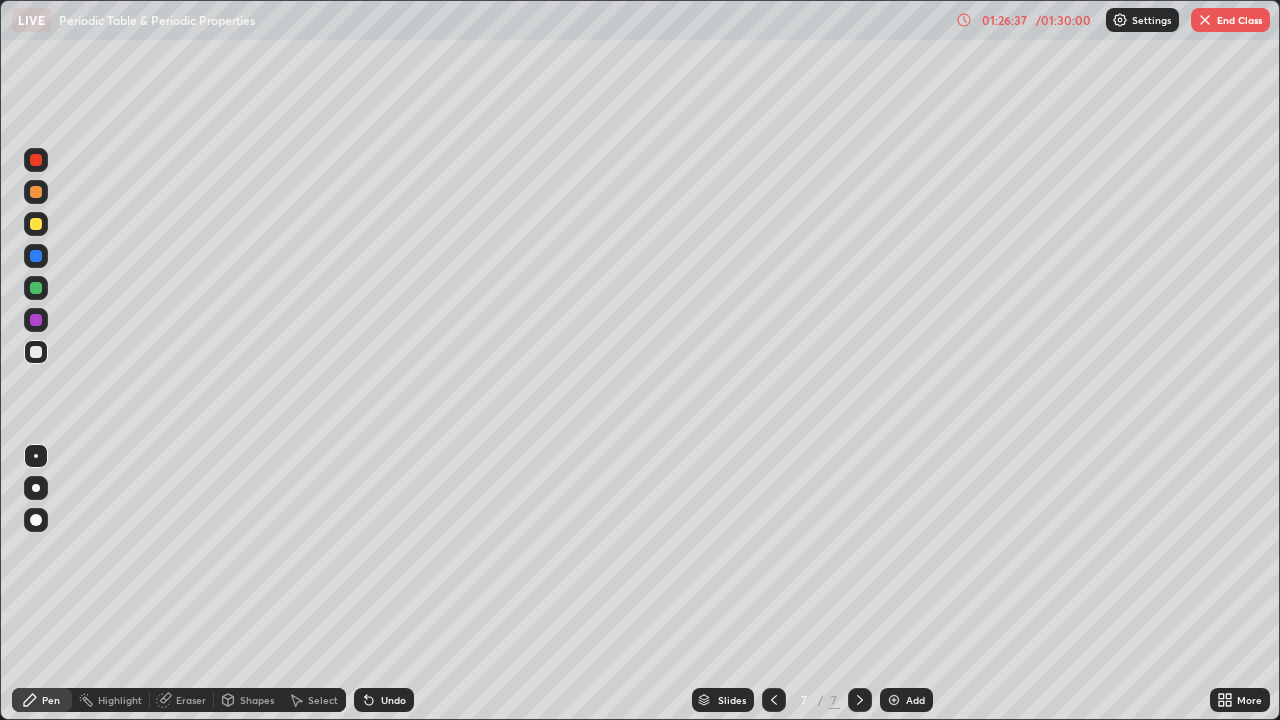 click on "End Class" at bounding box center (1230, 20) 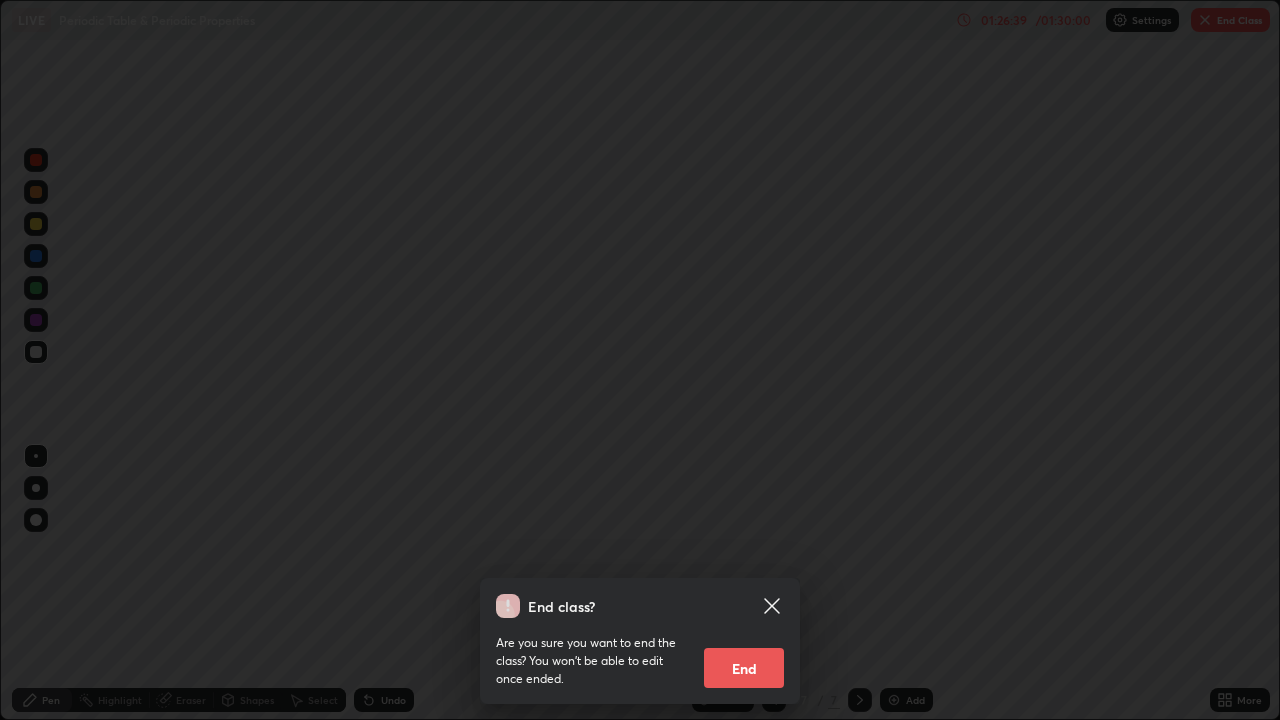click on "End" at bounding box center [744, 668] 